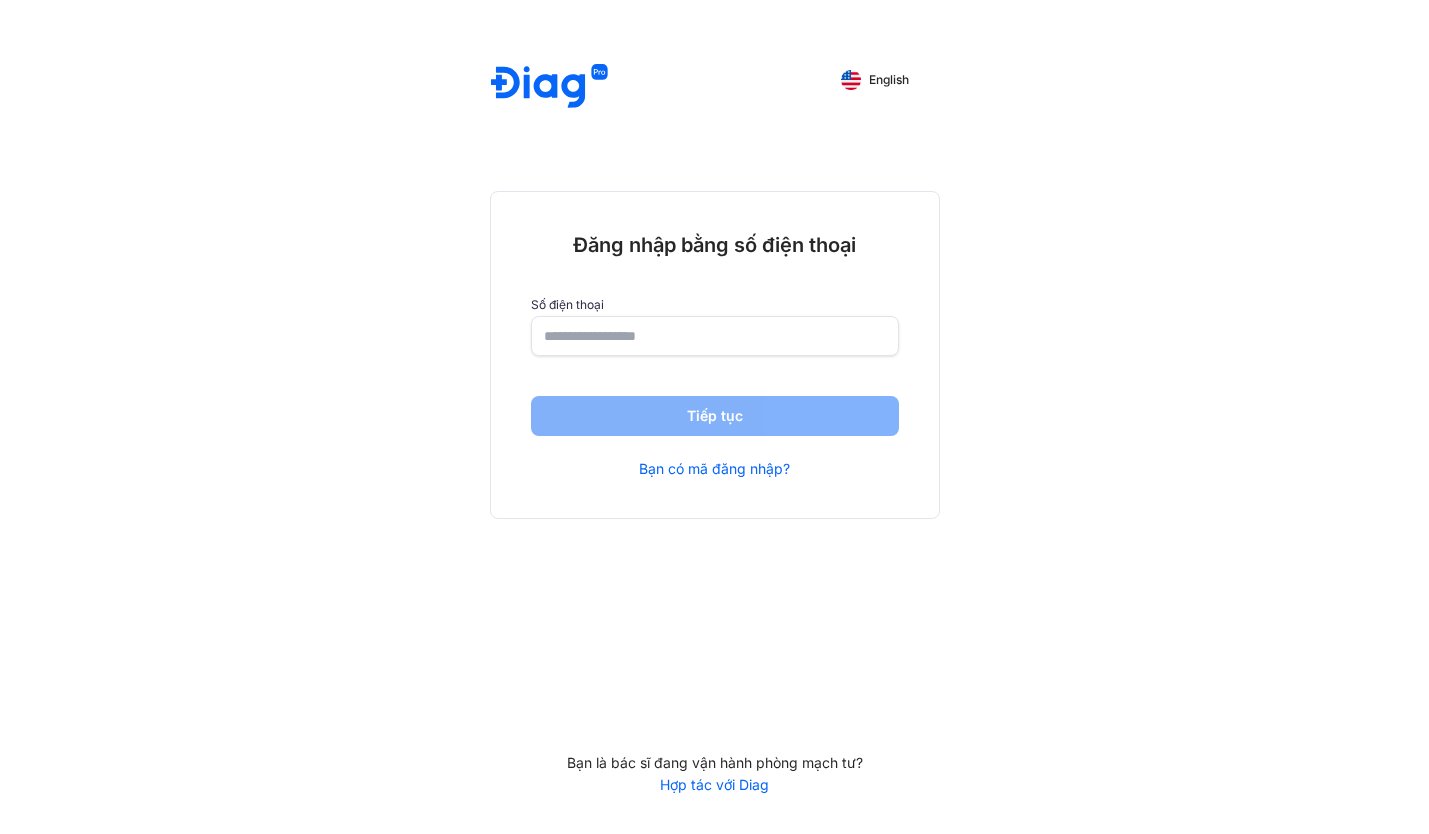 scroll, scrollTop: 0, scrollLeft: 0, axis: both 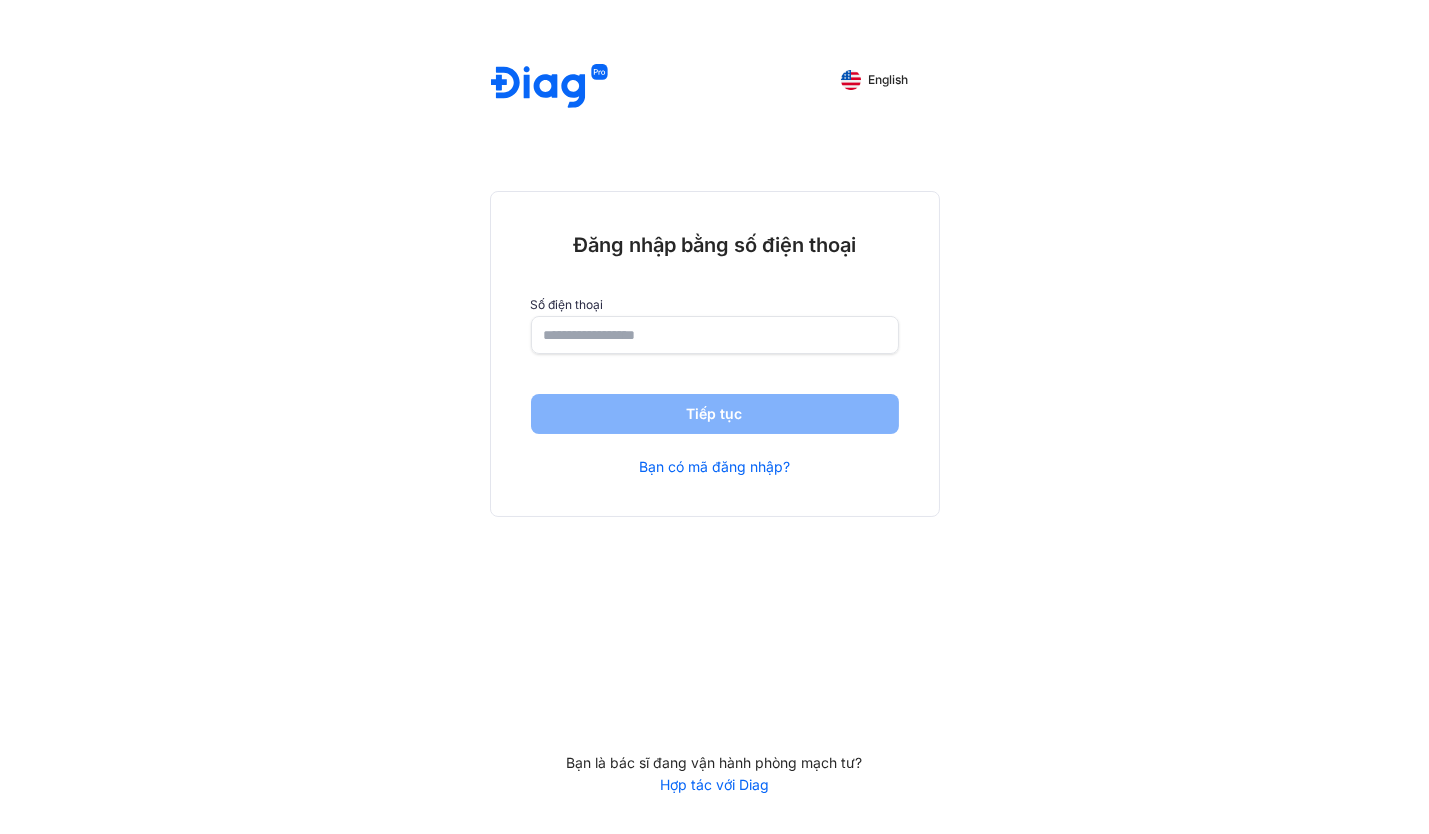 click 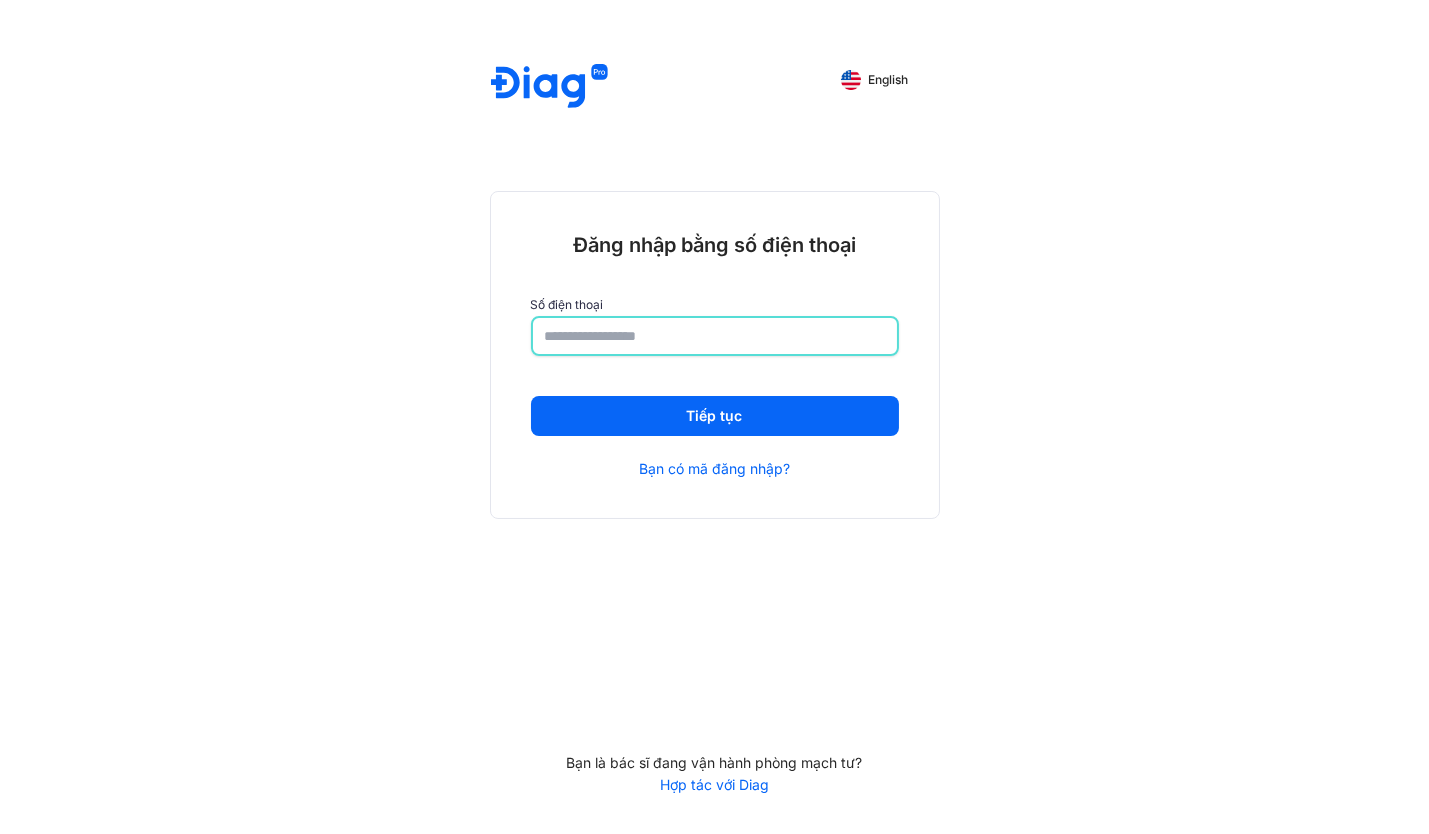 type on "**********" 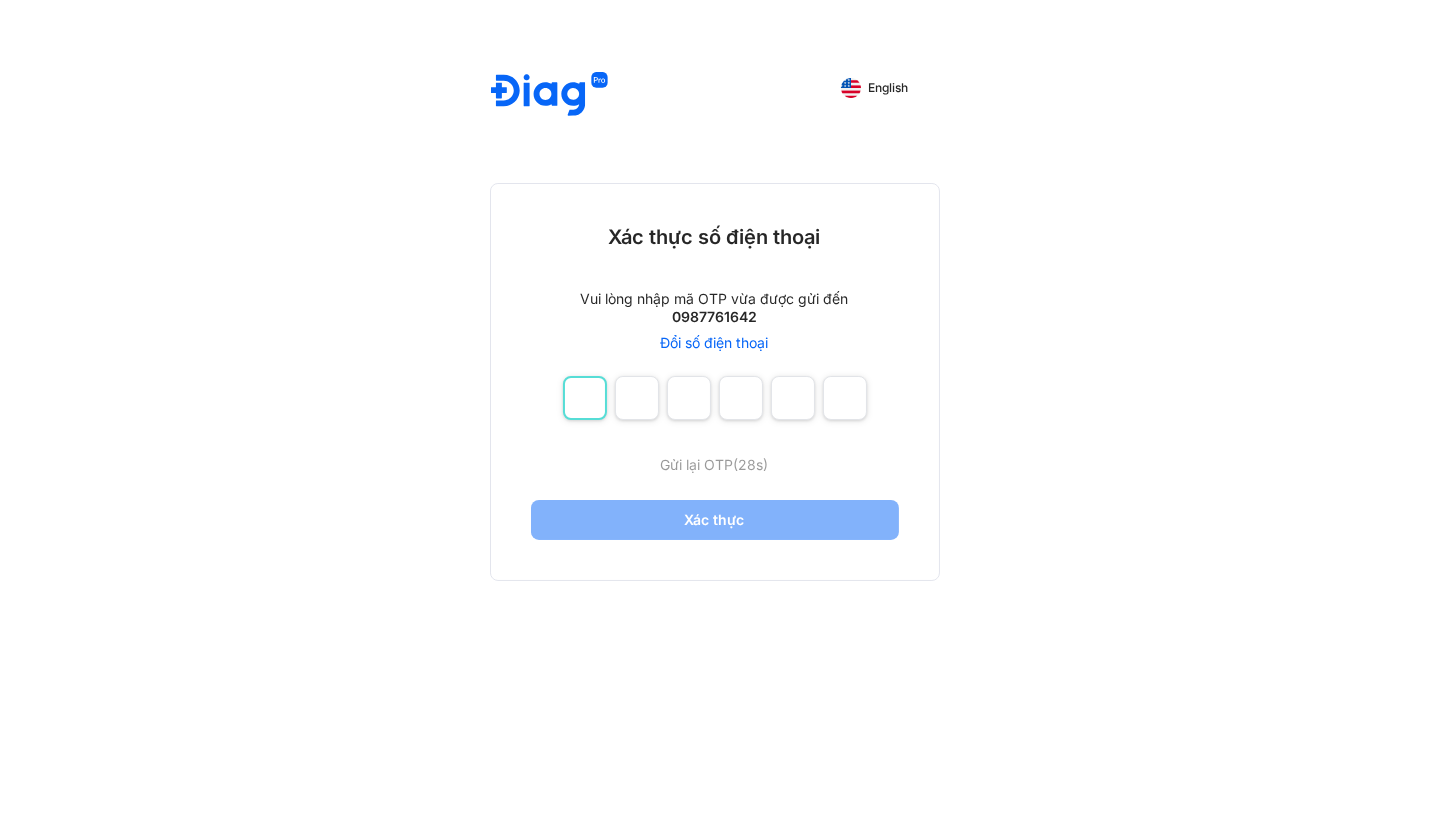 click at bounding box center (585, 398) 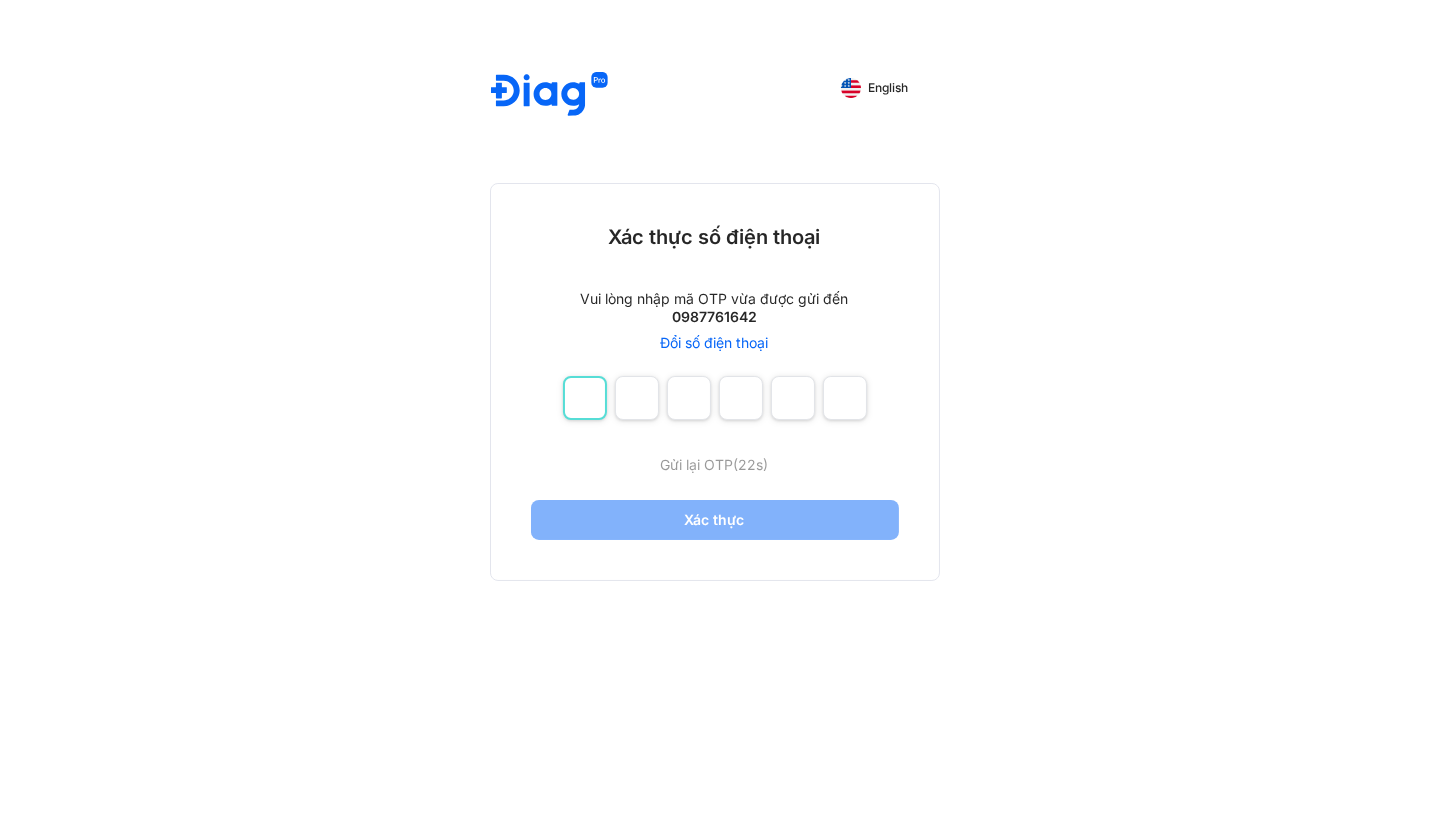 type on "*" 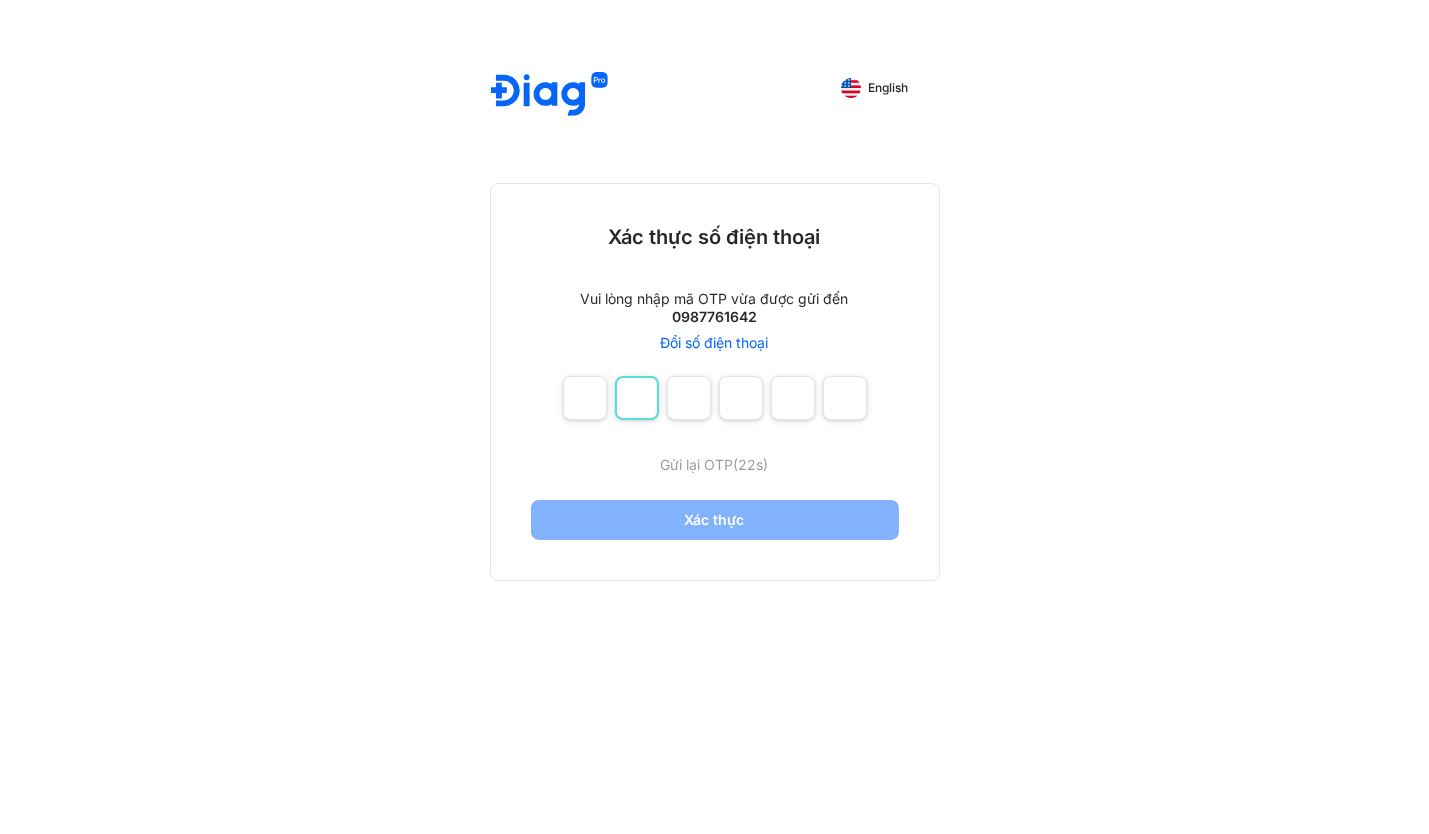 type on "*" 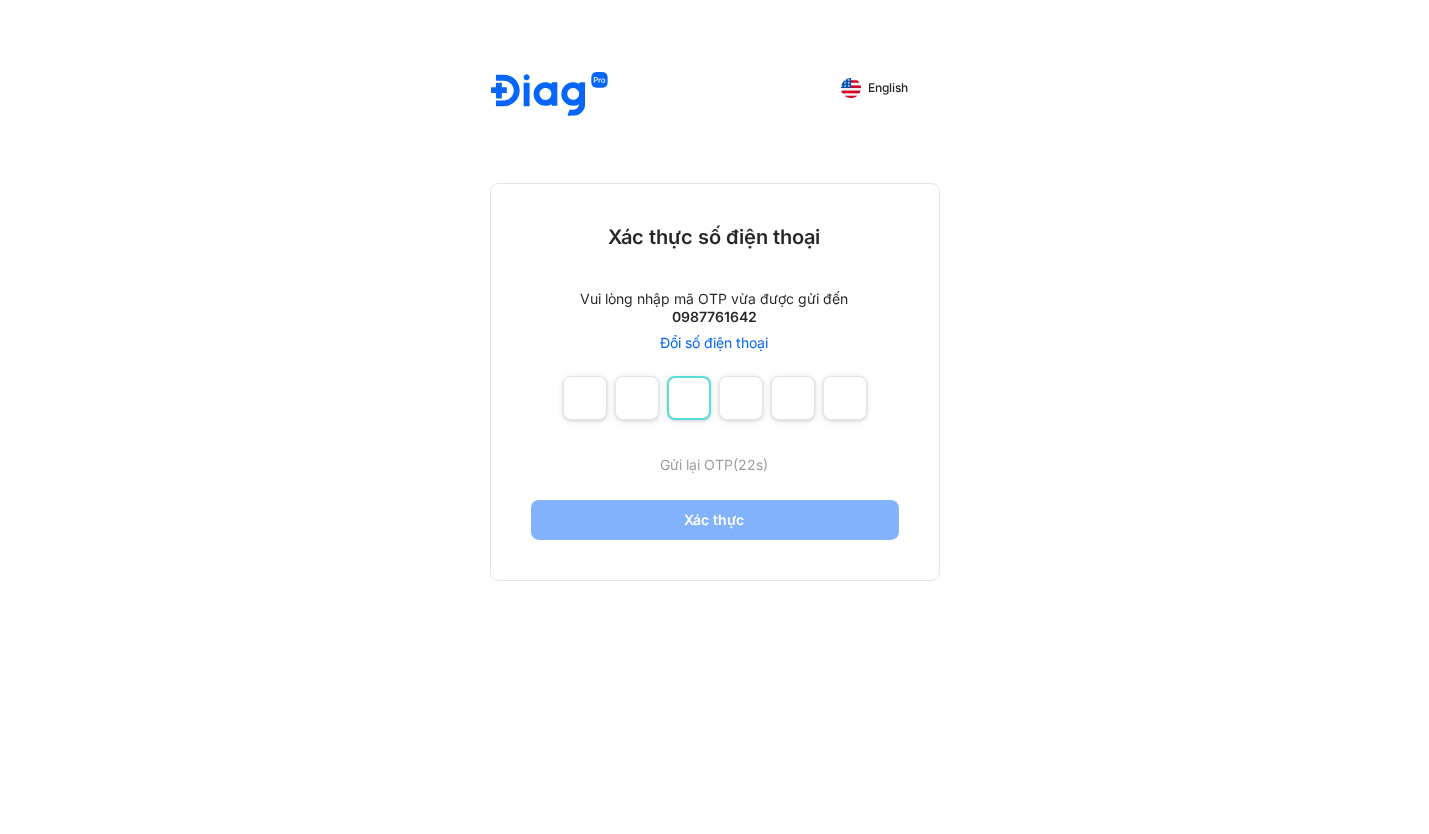 type on "*" 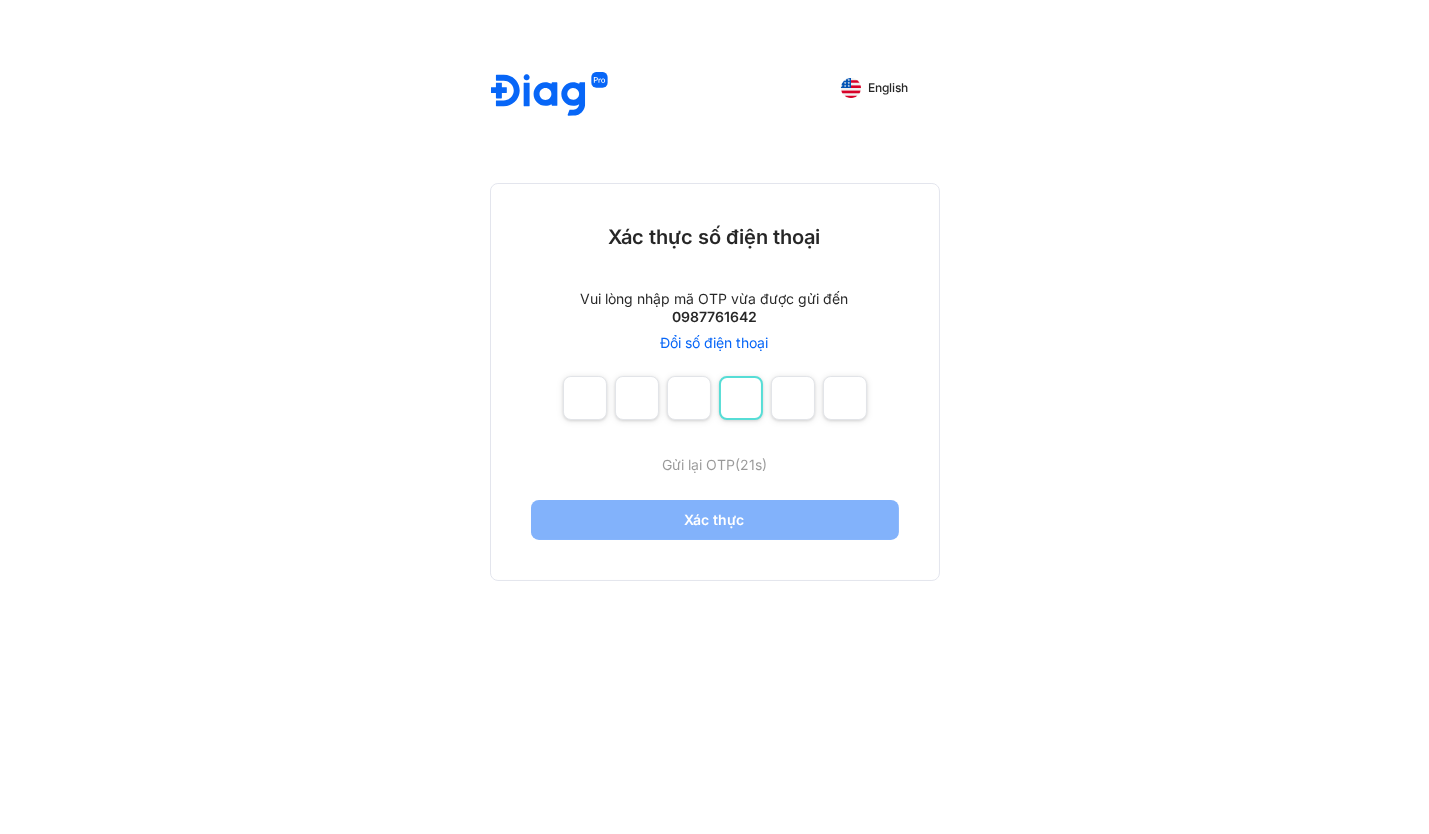 type on "*" 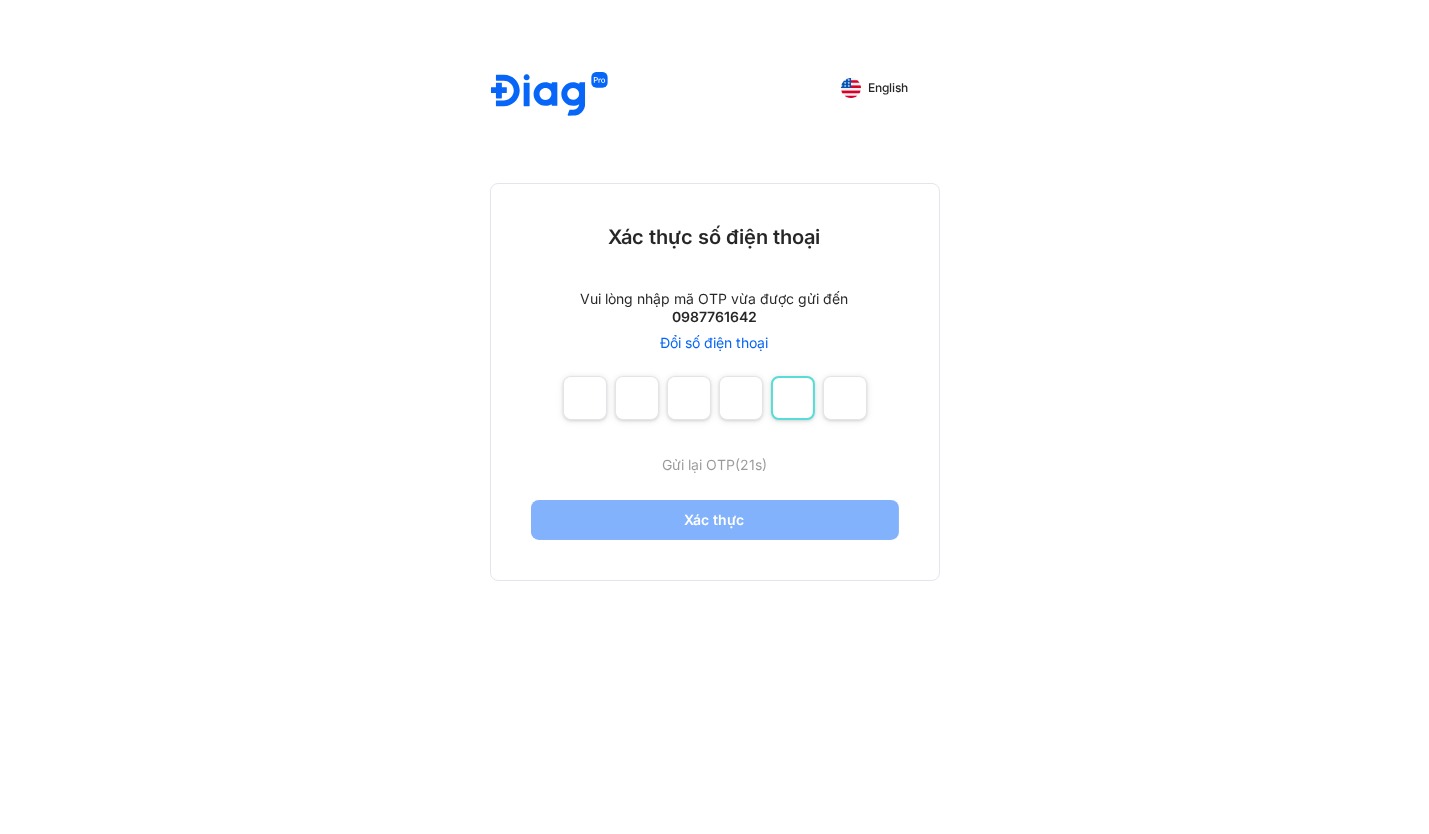 type on "*" 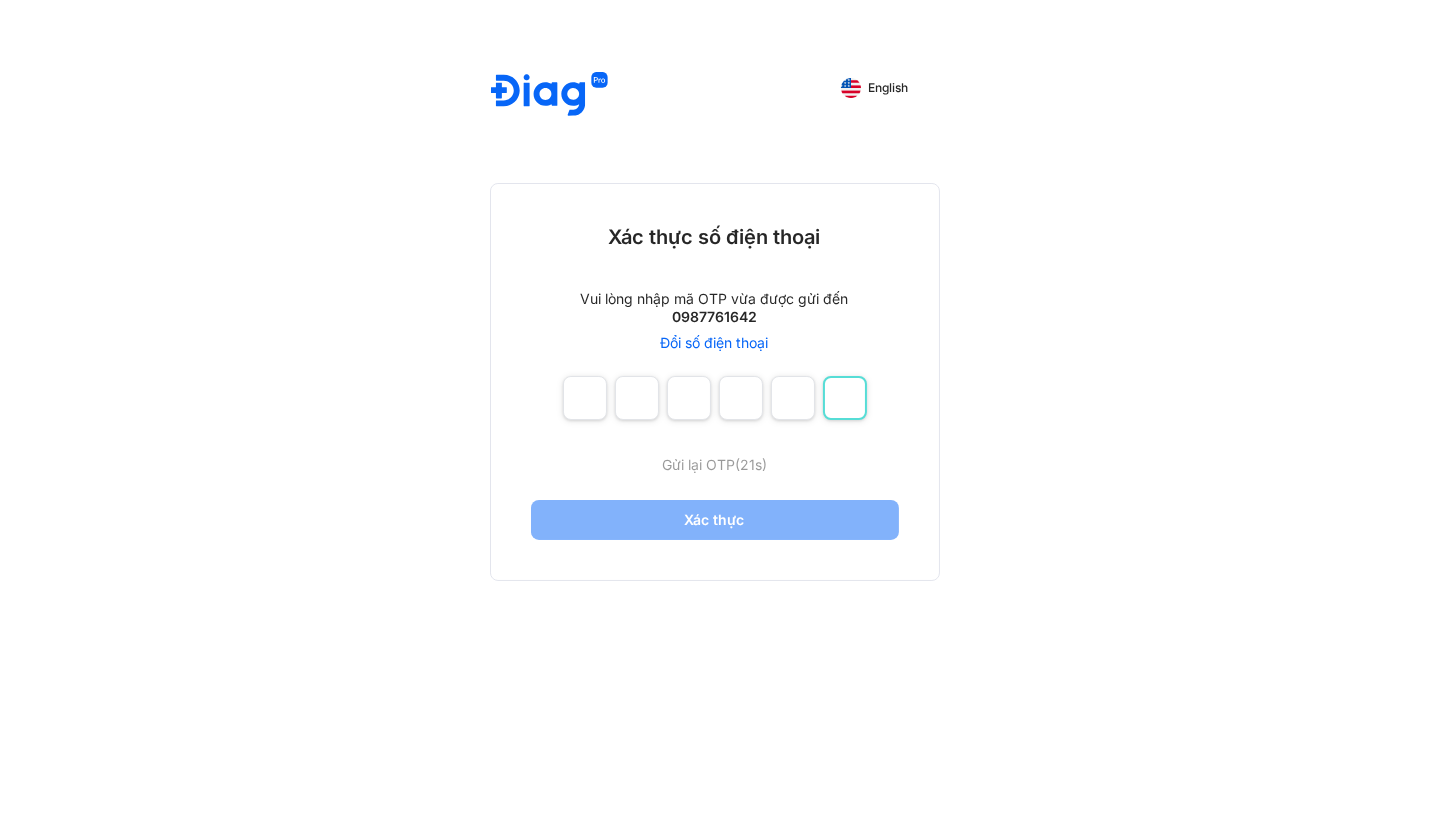 type on "*" 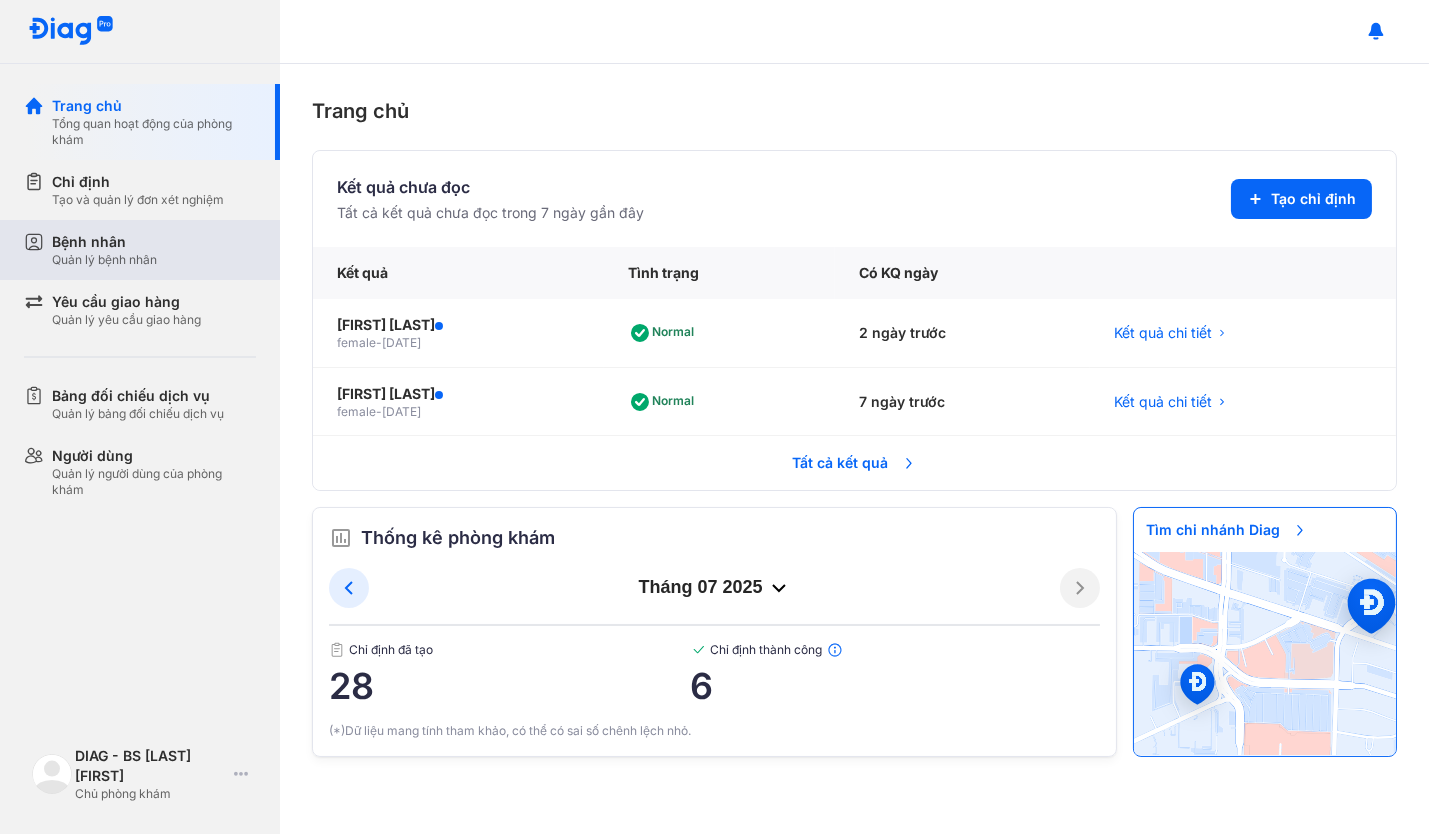 click on "Bệnh nhân Quản lý bệnh nhân" at bounding box center [154, 250] 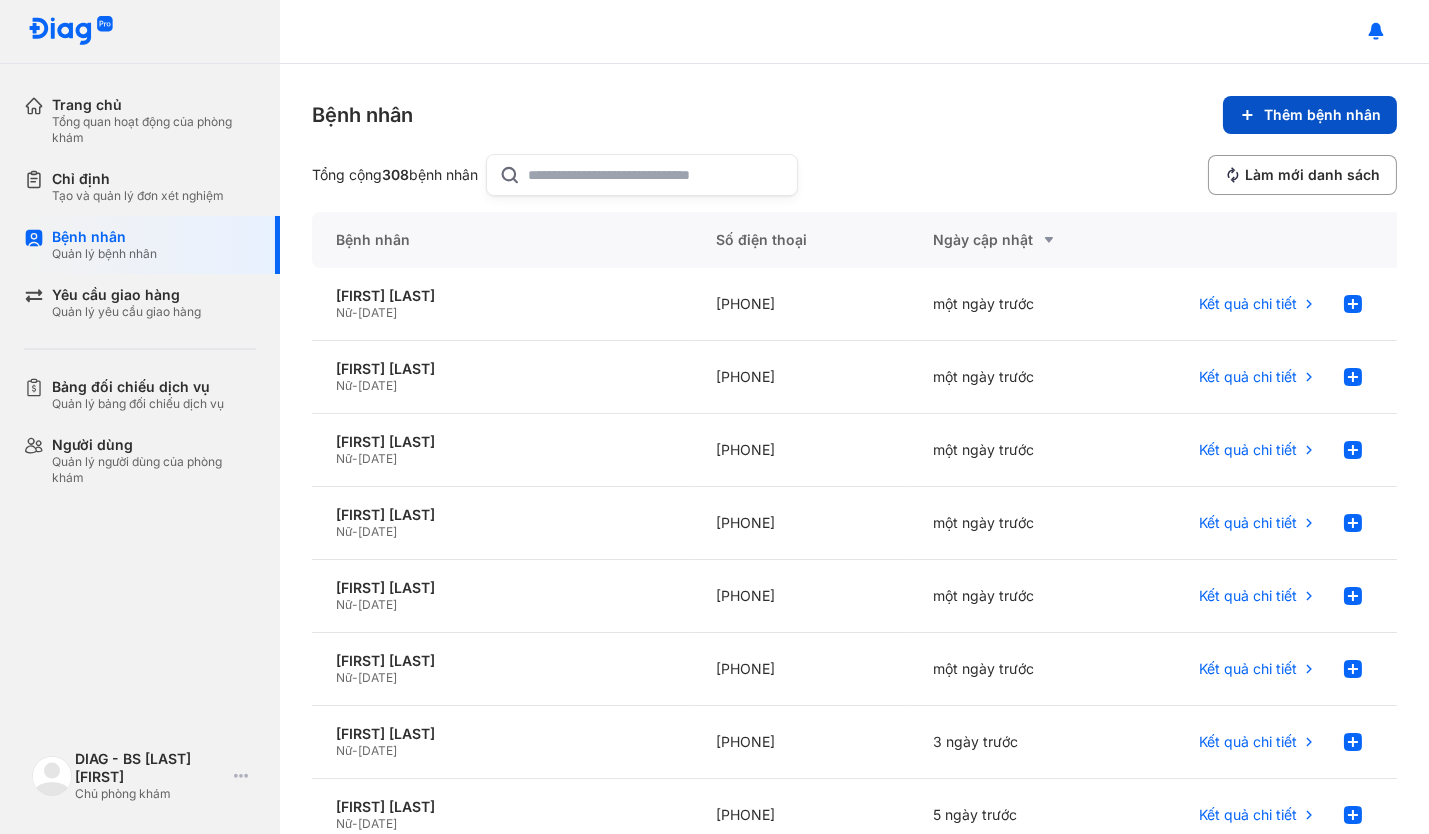 click on "Thêm bệnh nhân" 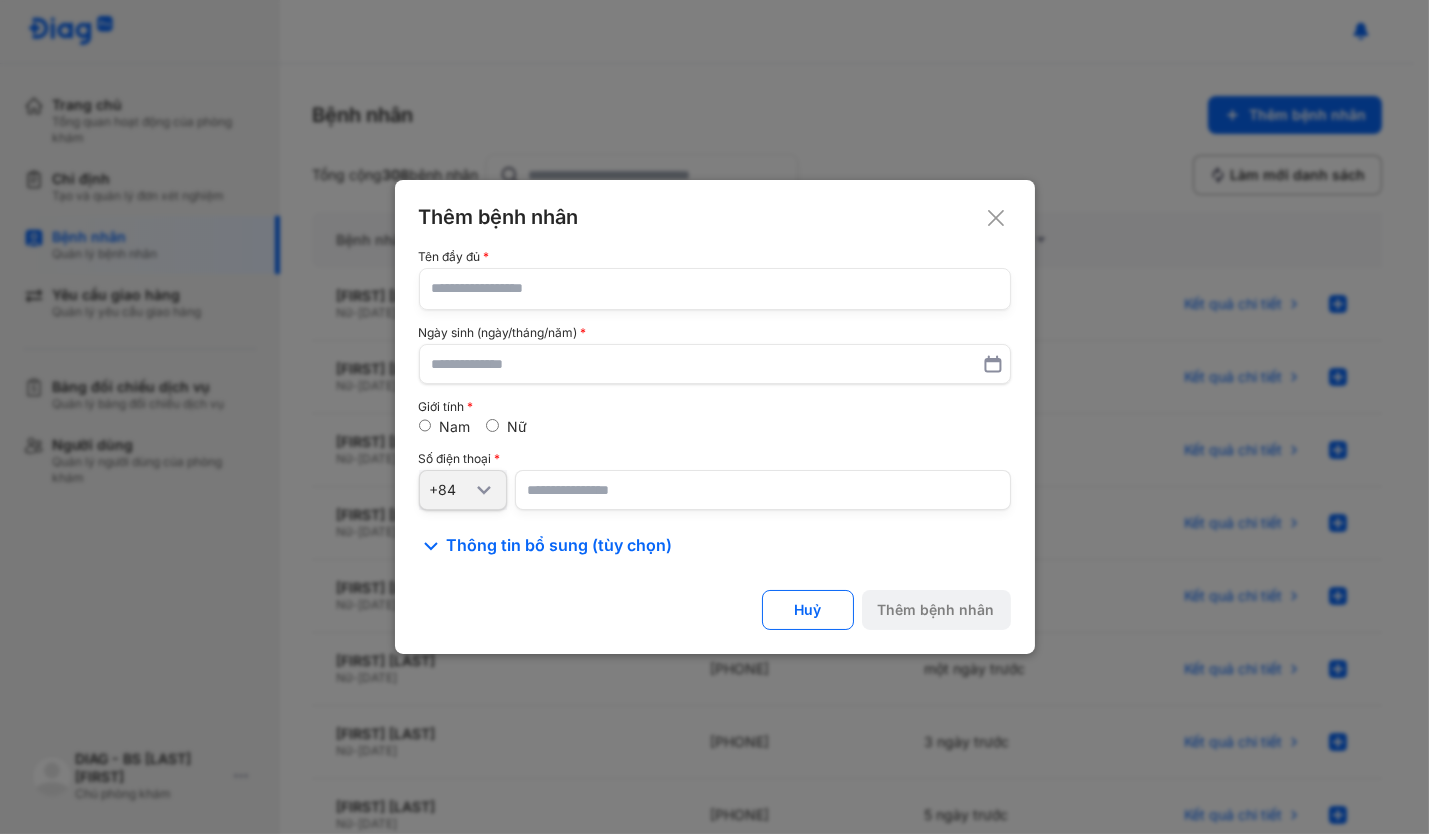 click 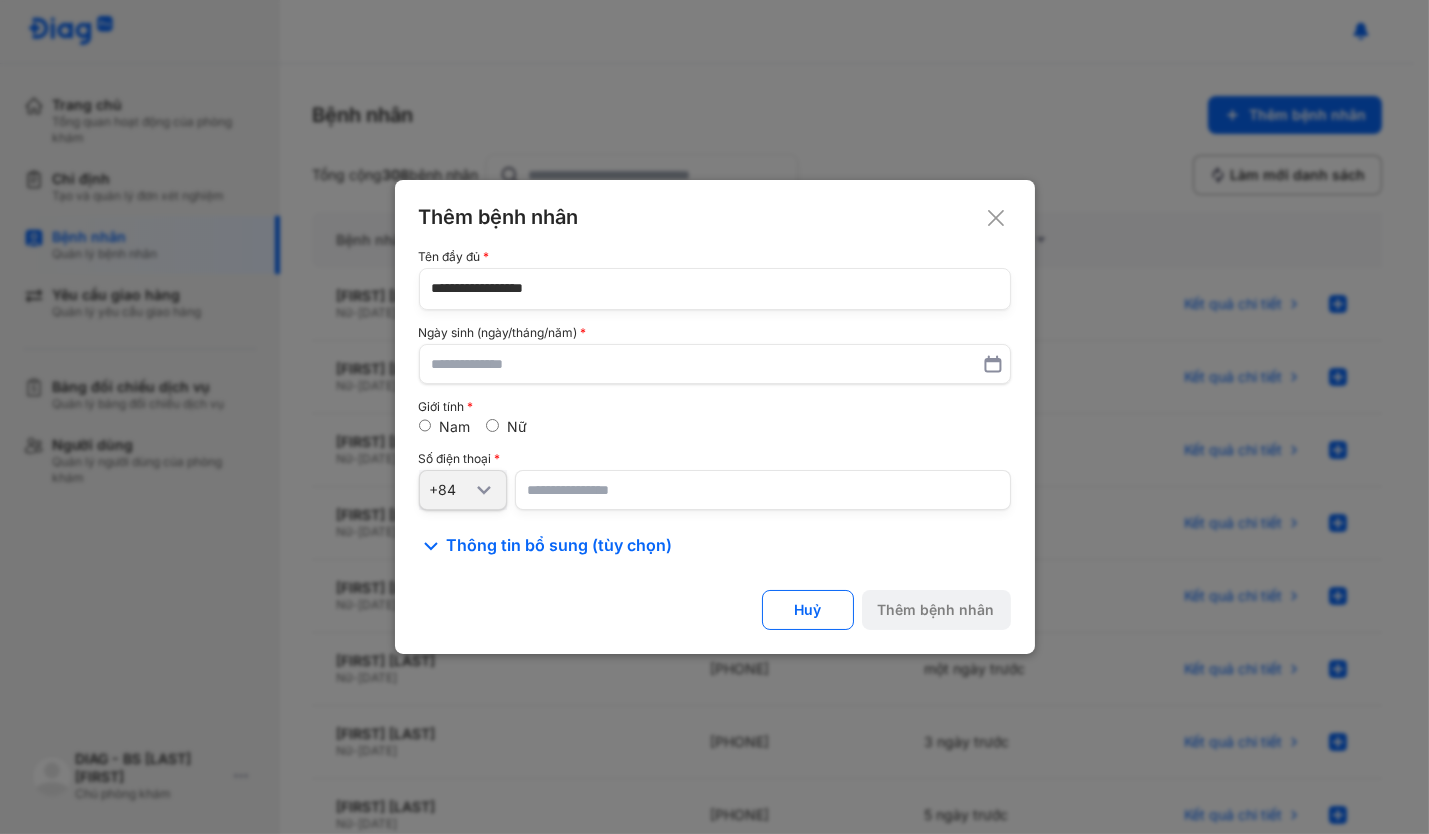 type on "**********" 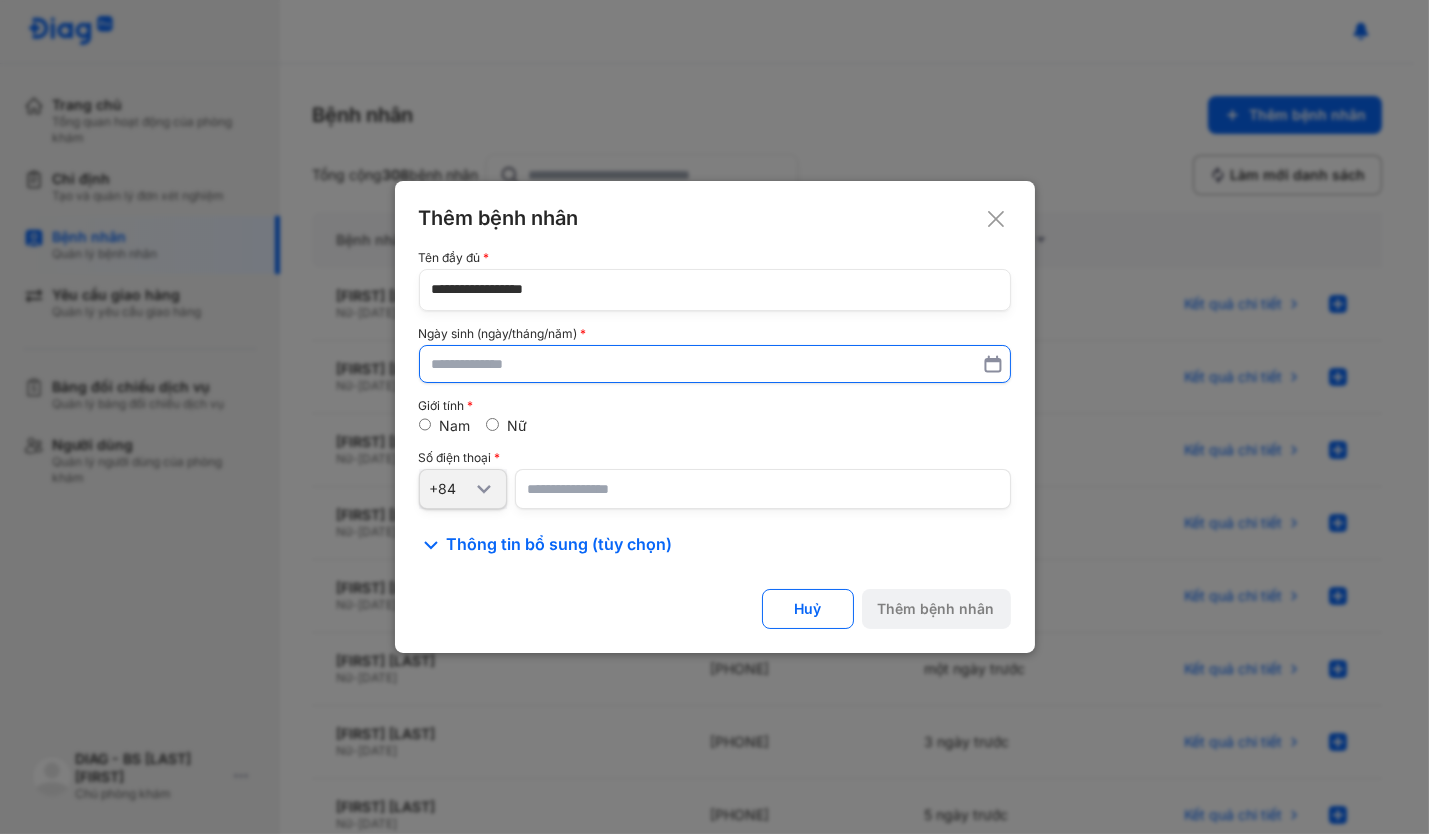click at bounding box center (715, 364) 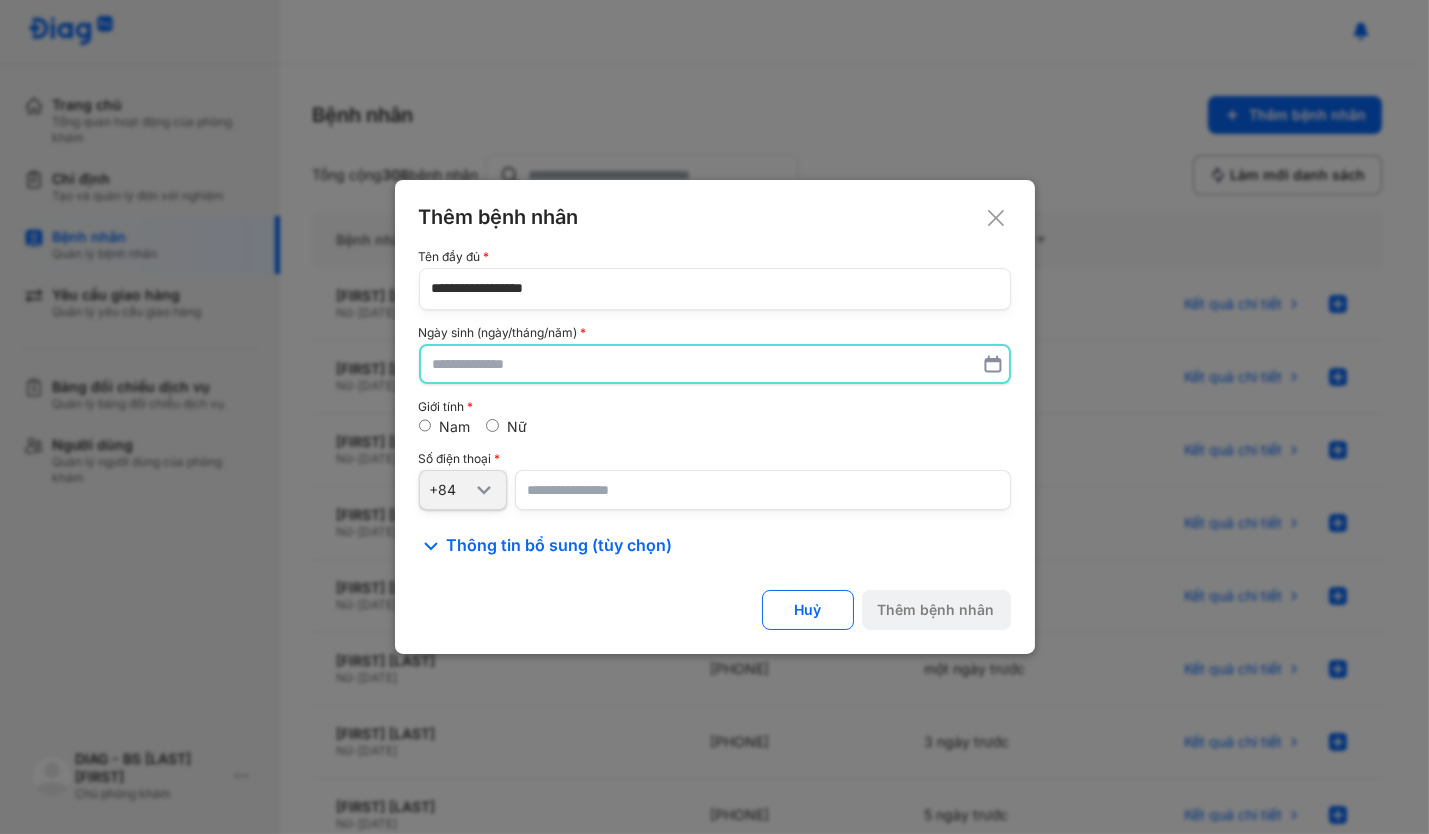 paste on "**********" 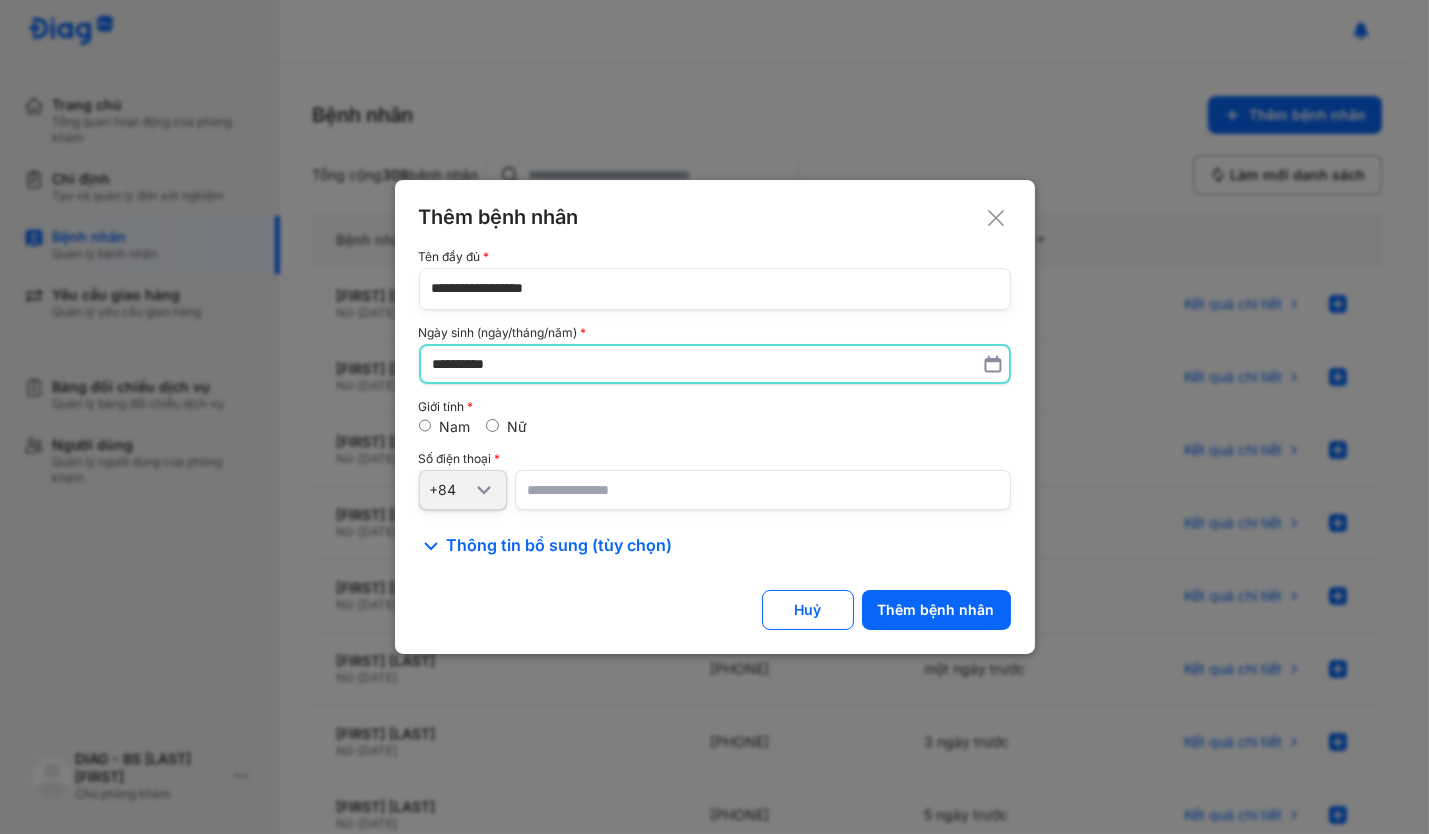 type on "**********" 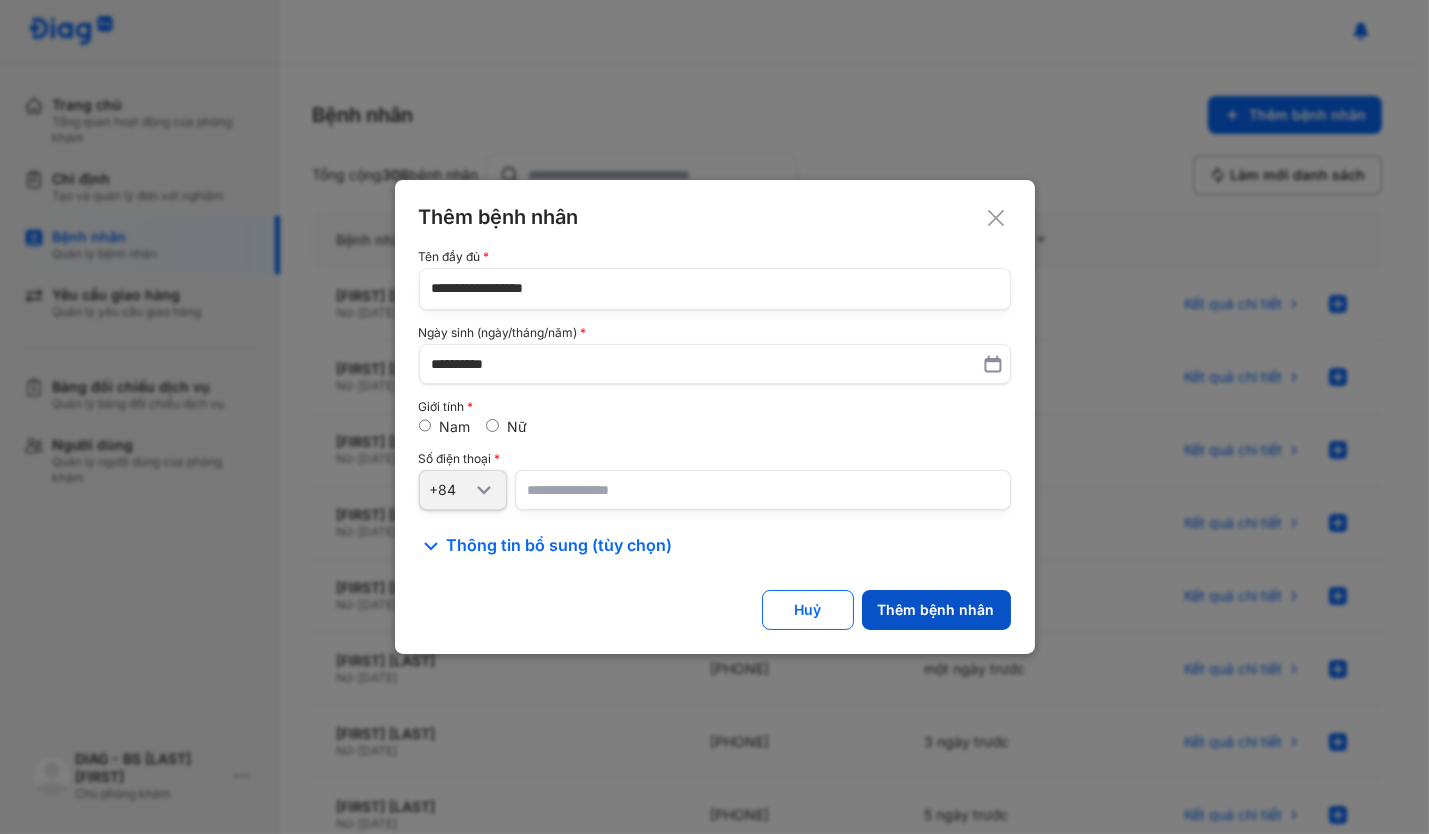 click on "Thêm bệnh nhân" 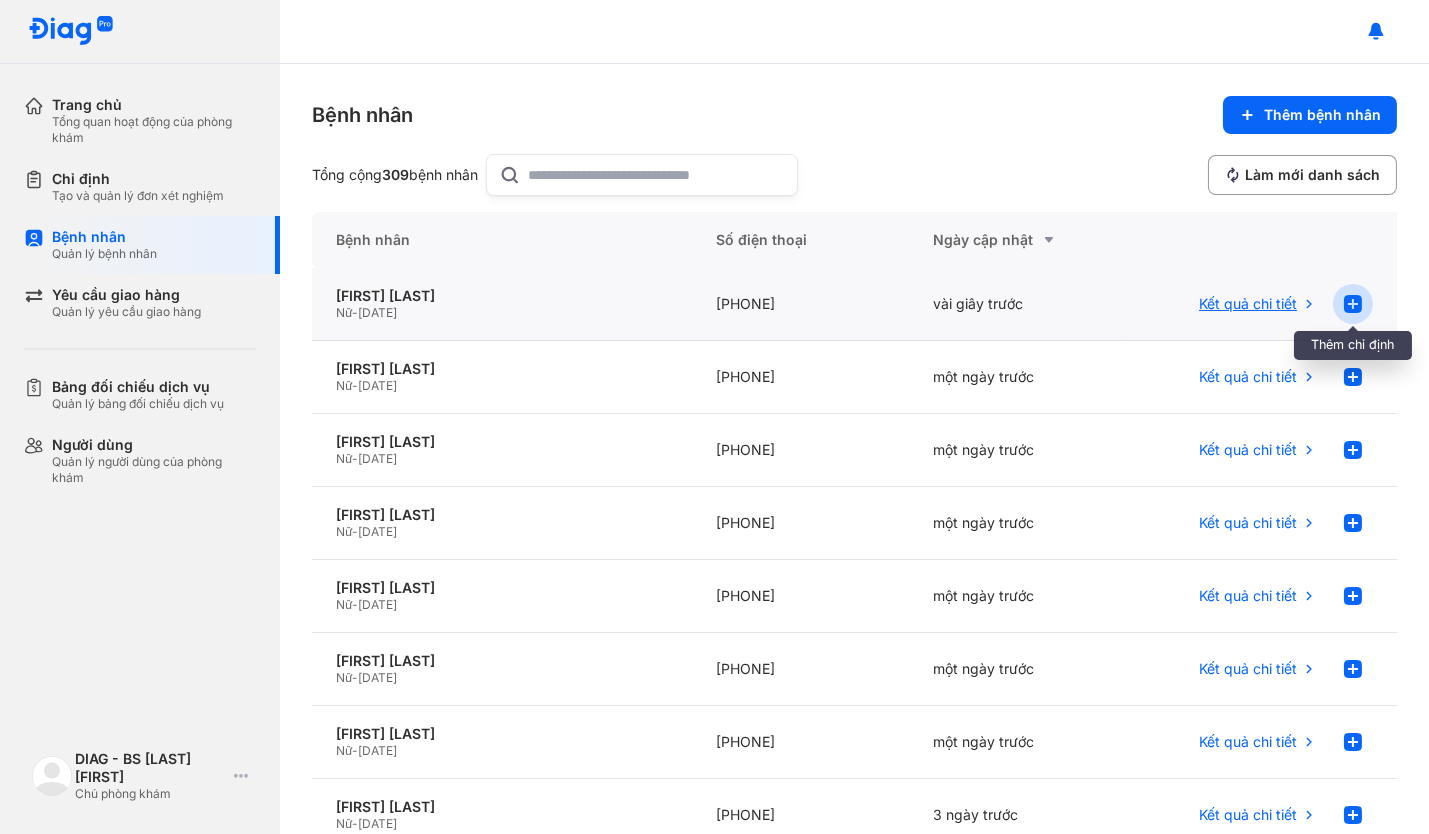 click 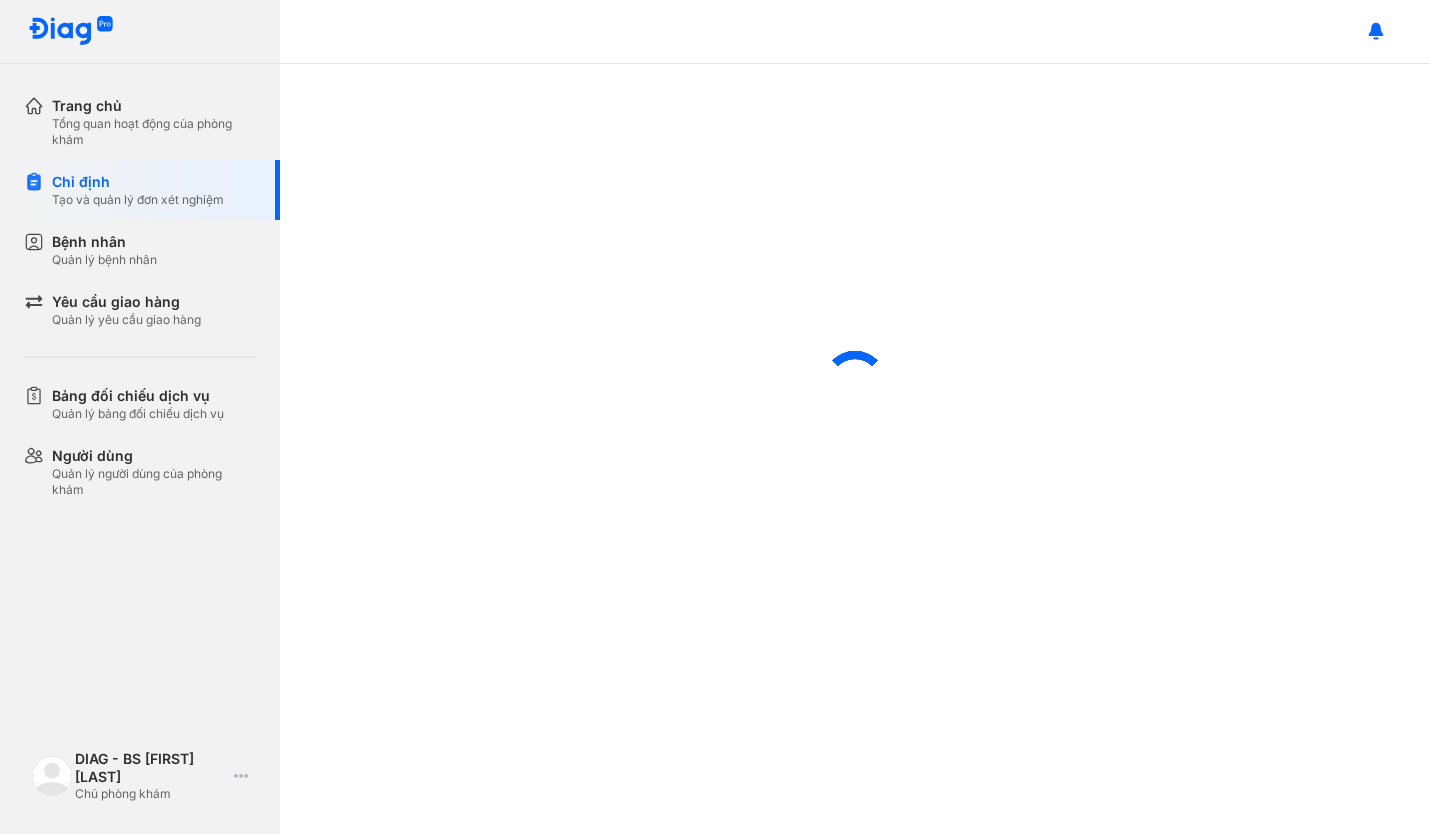 scroll, scrollTop: 0, scrollLeft: 0, axis: both 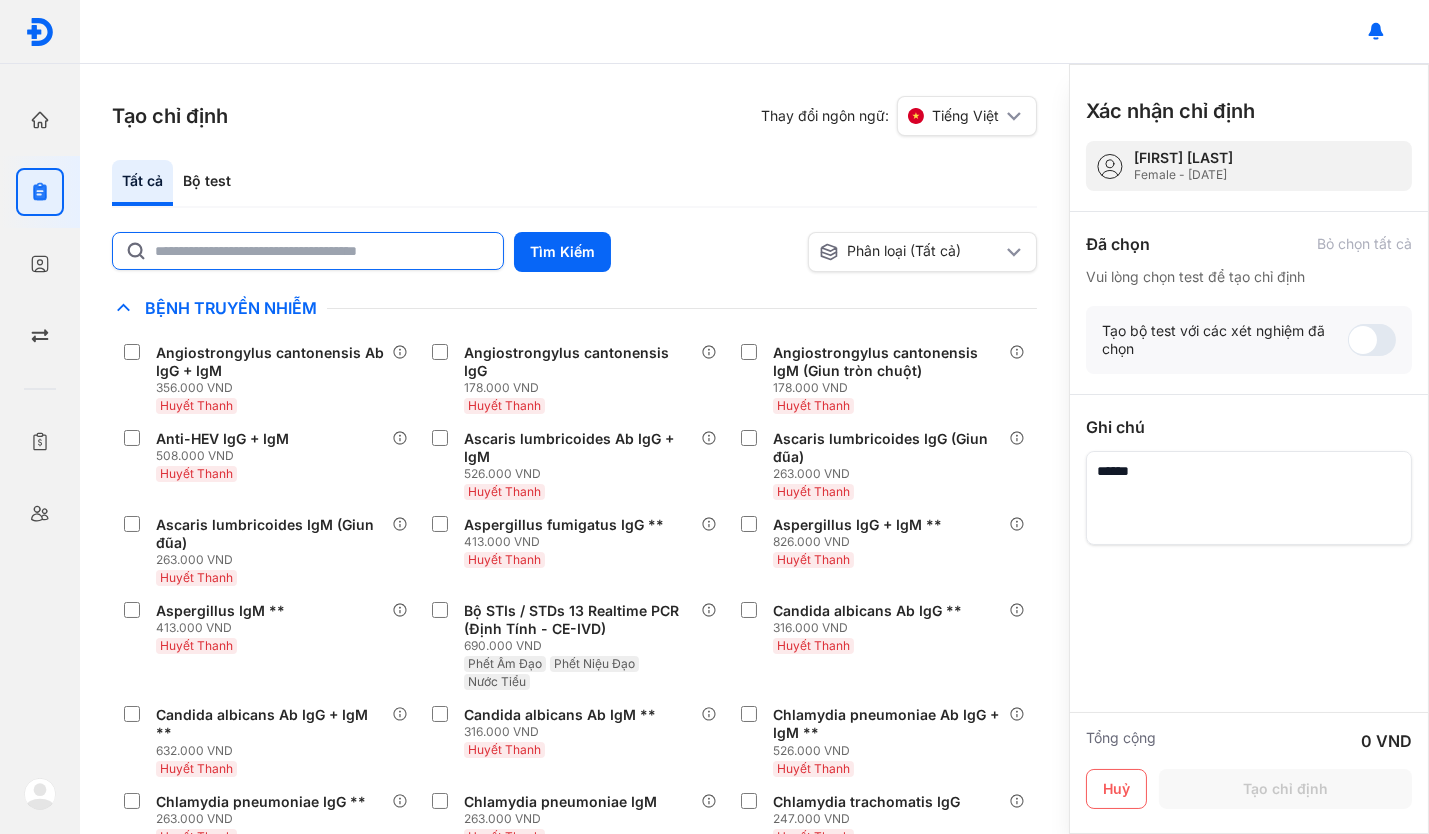 click 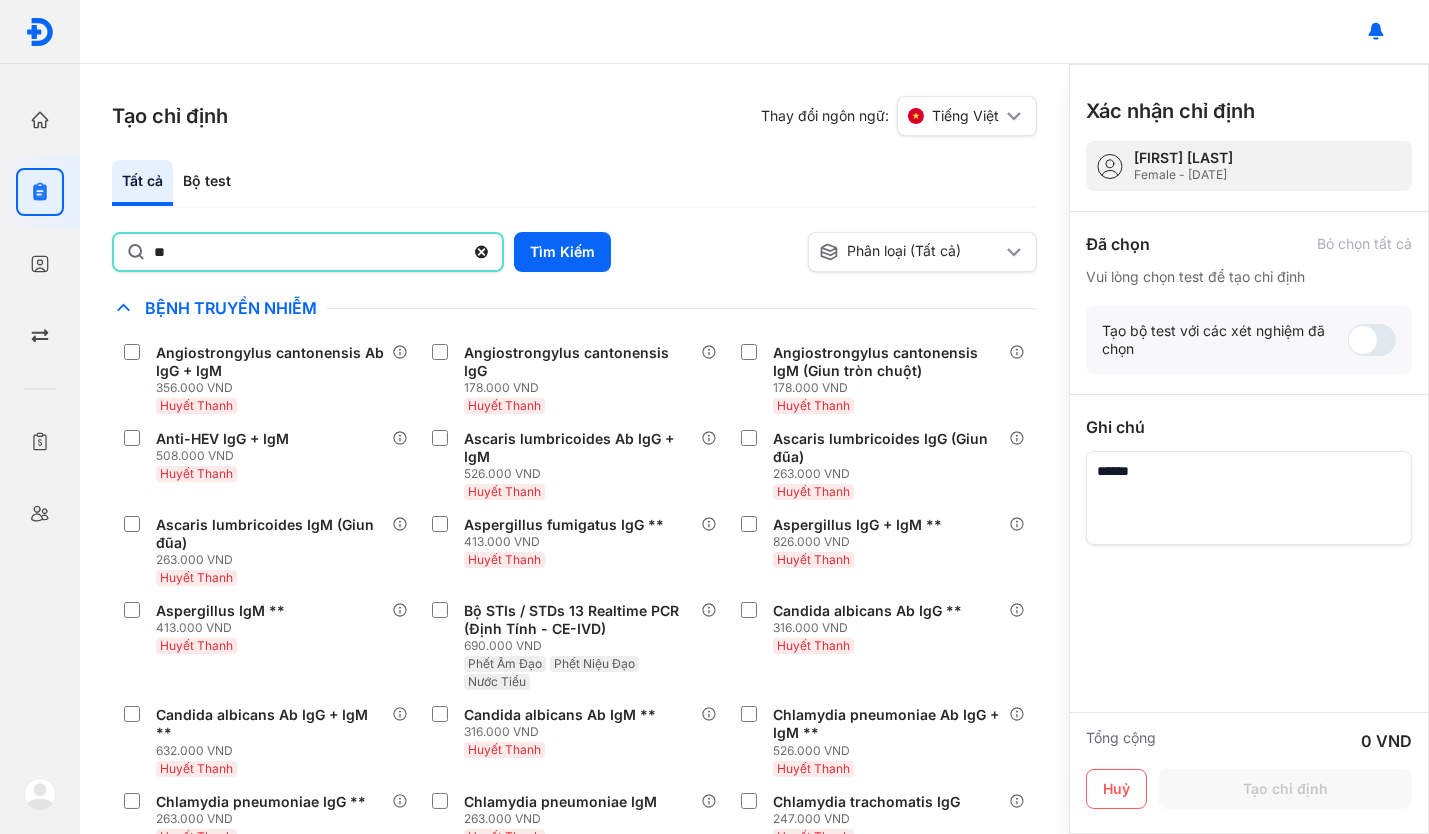 type on "********" 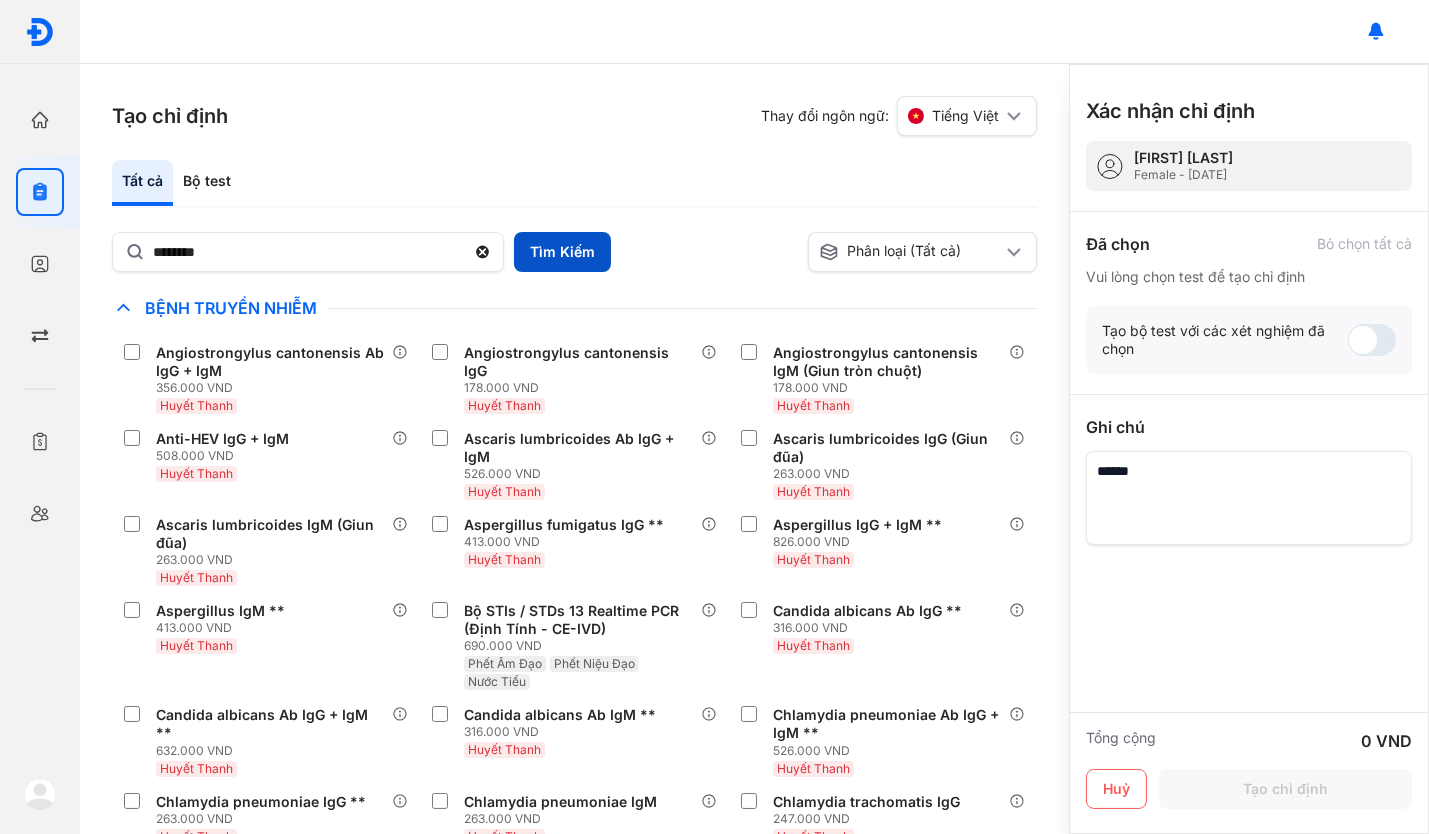 click on "Tìm Kiếm" at bounding box center (562, 252) 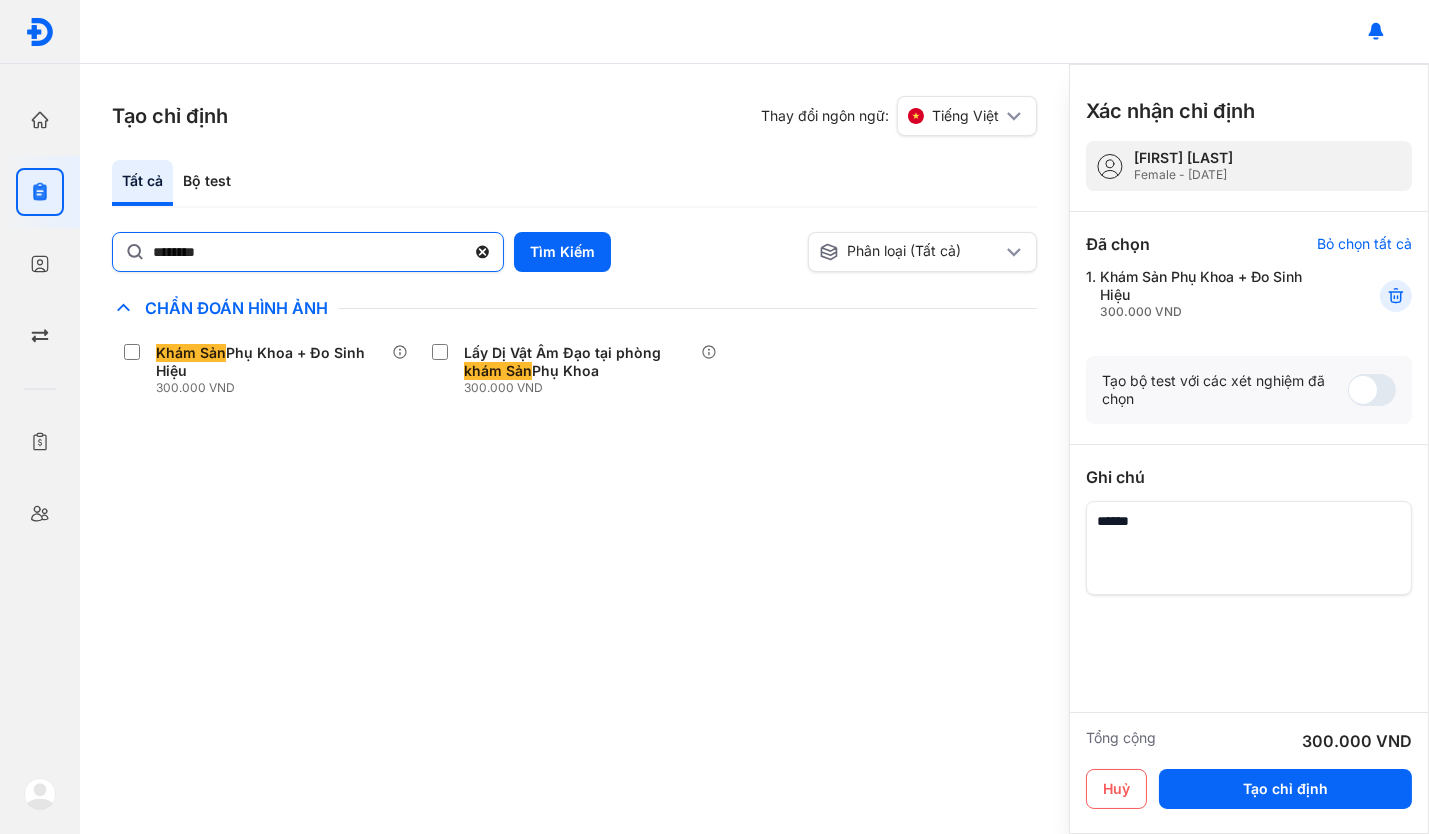 click 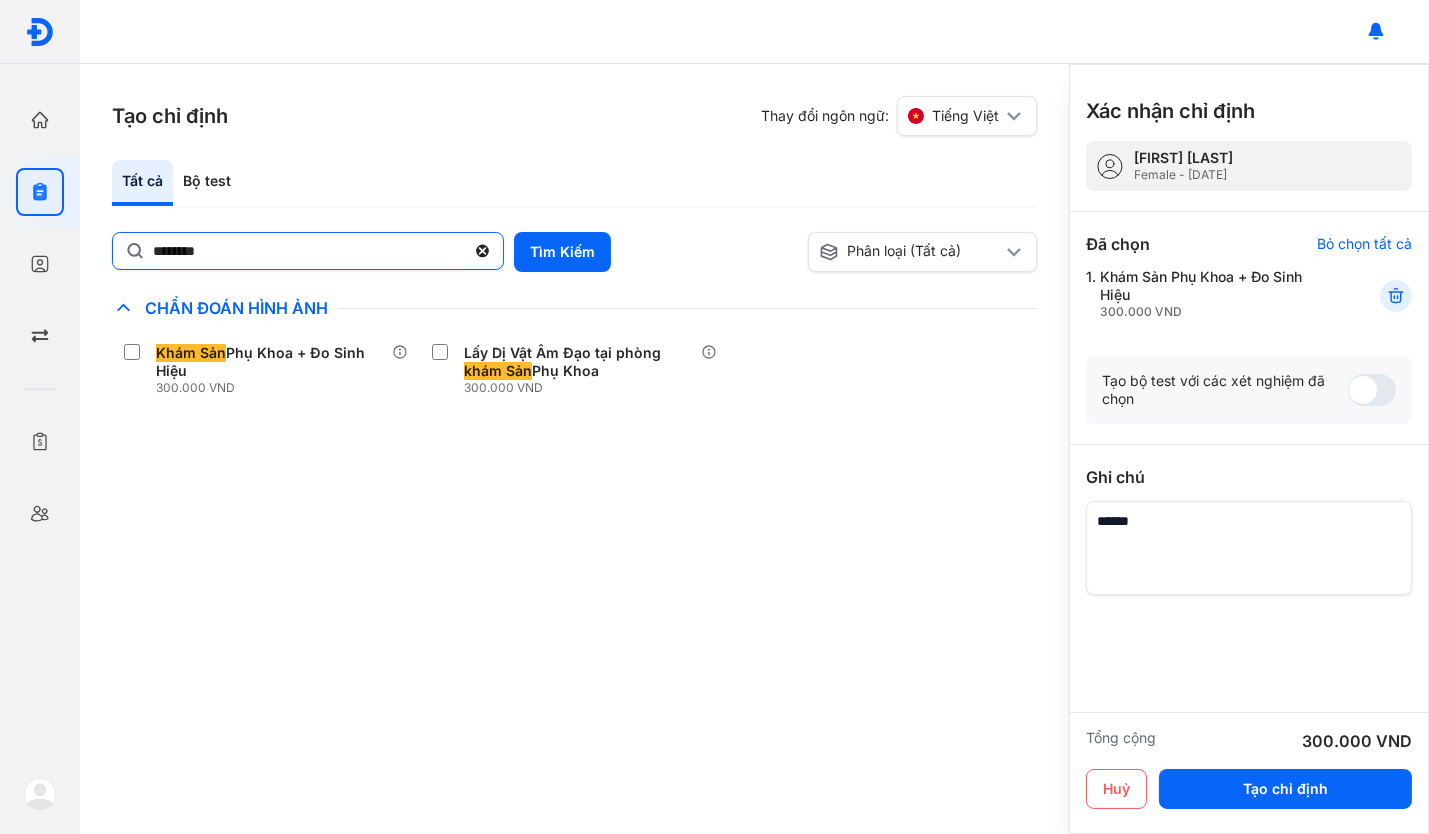 click on "********" 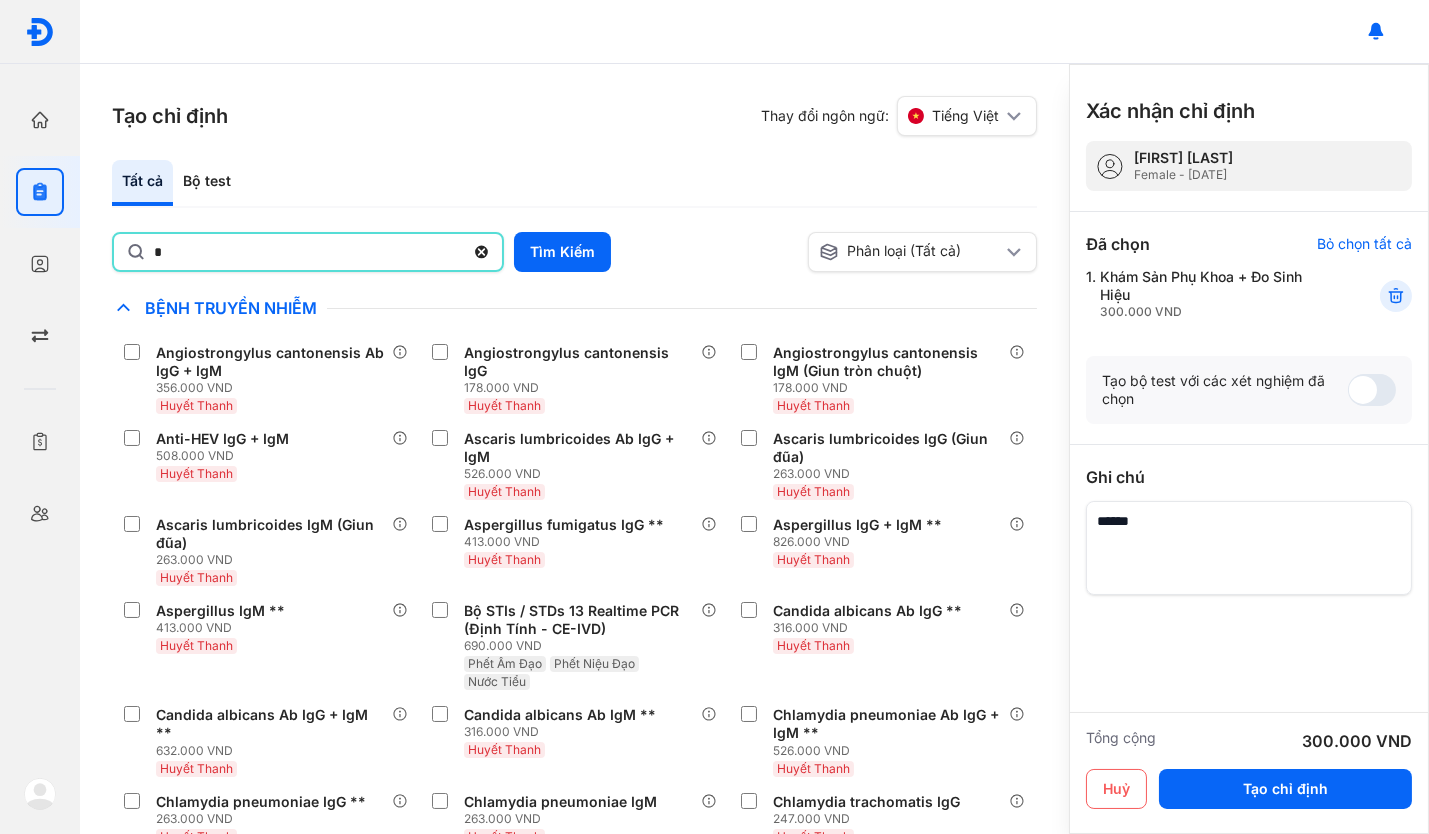 type on "********" 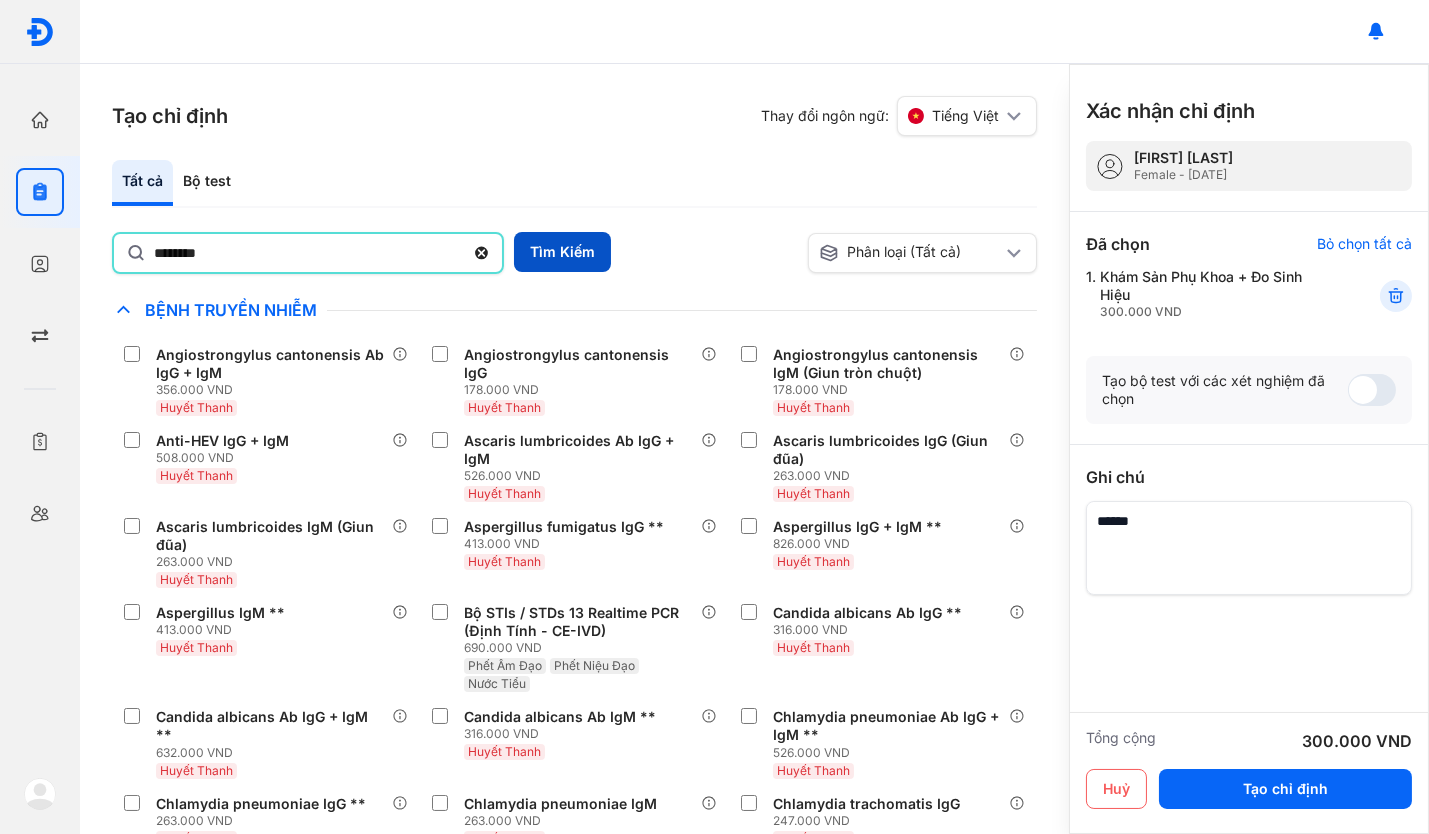 click on "Tìm Kiếm" at bounding box center (562, 252) 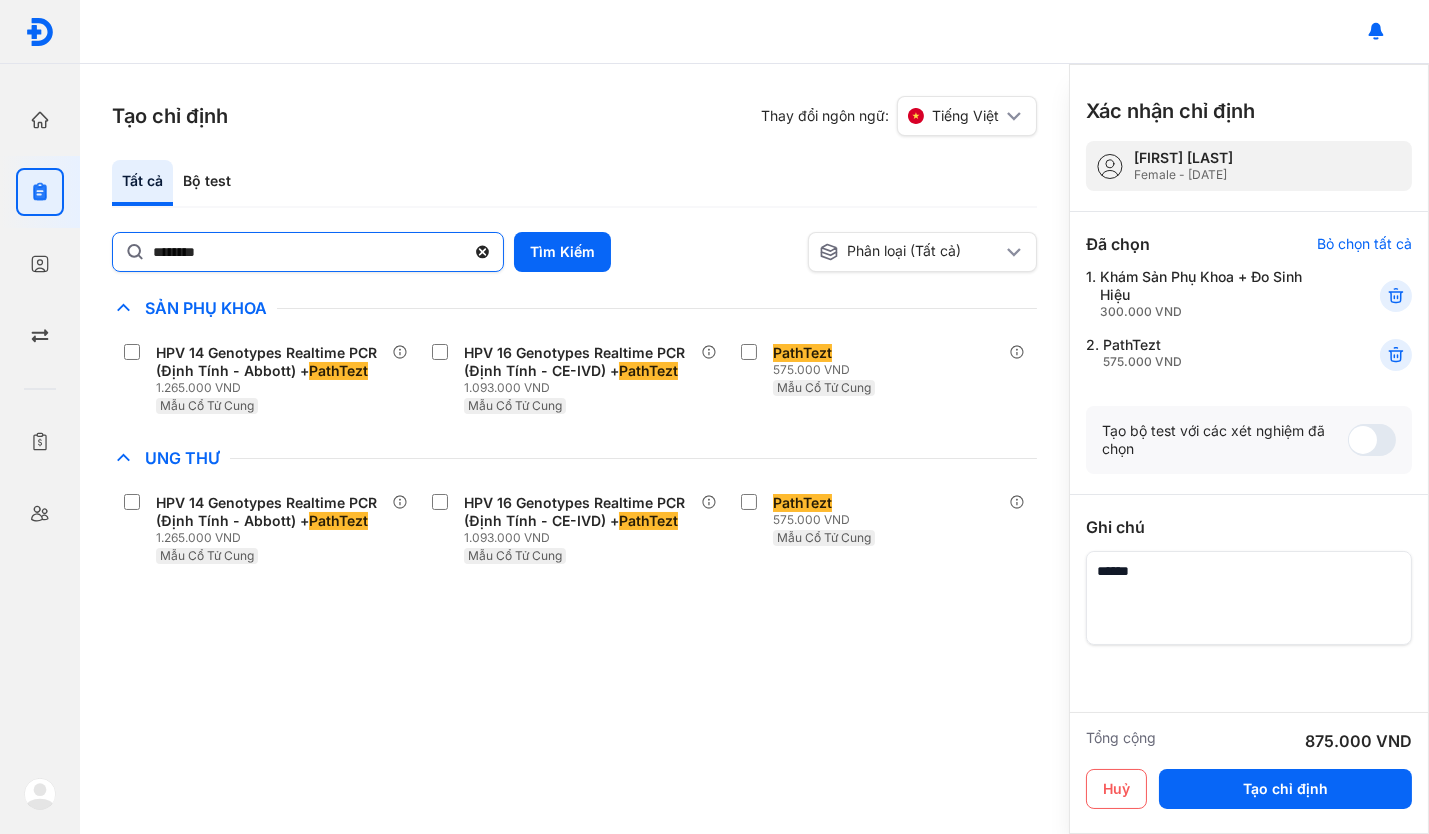 click 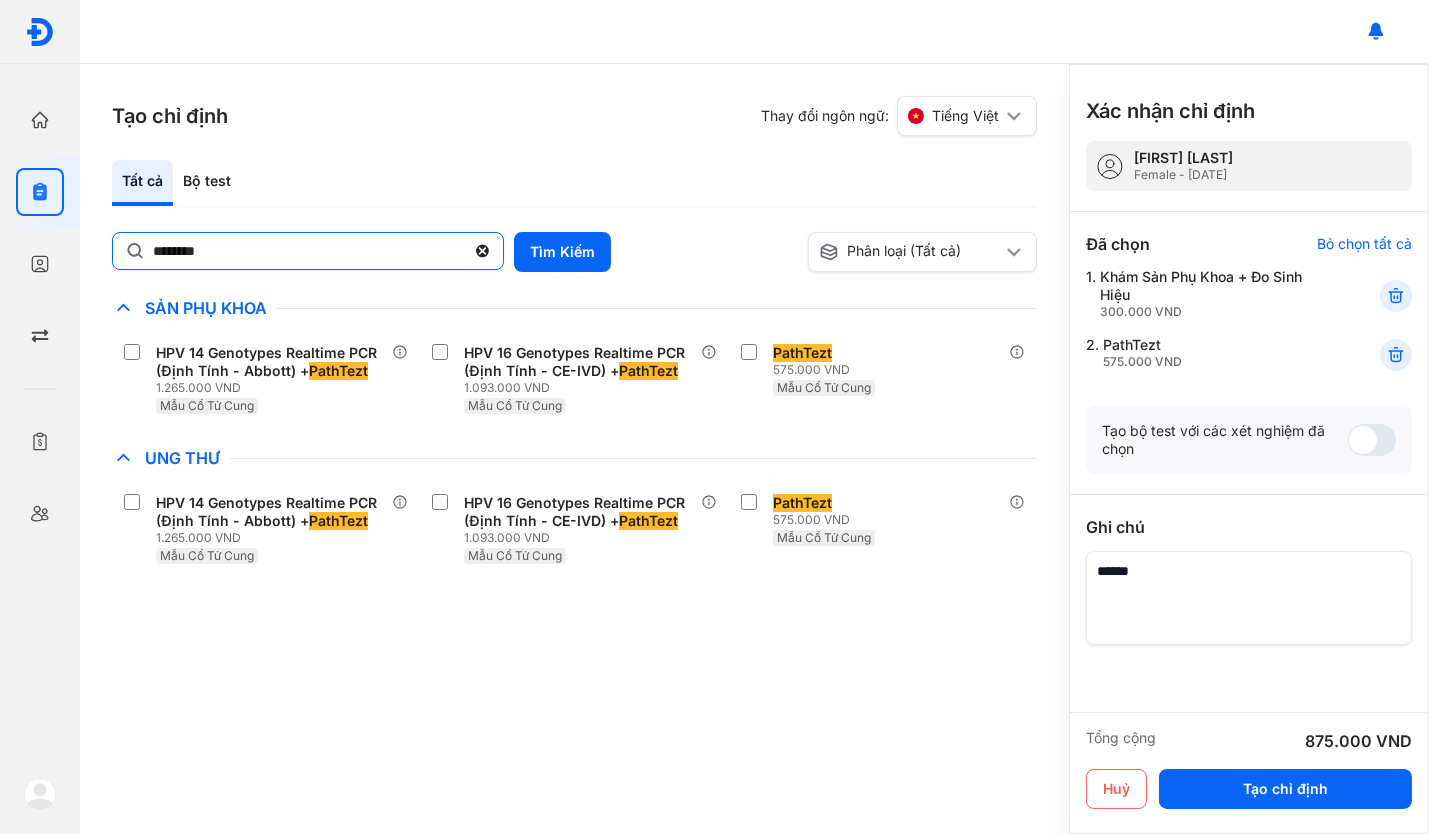 click on "********" 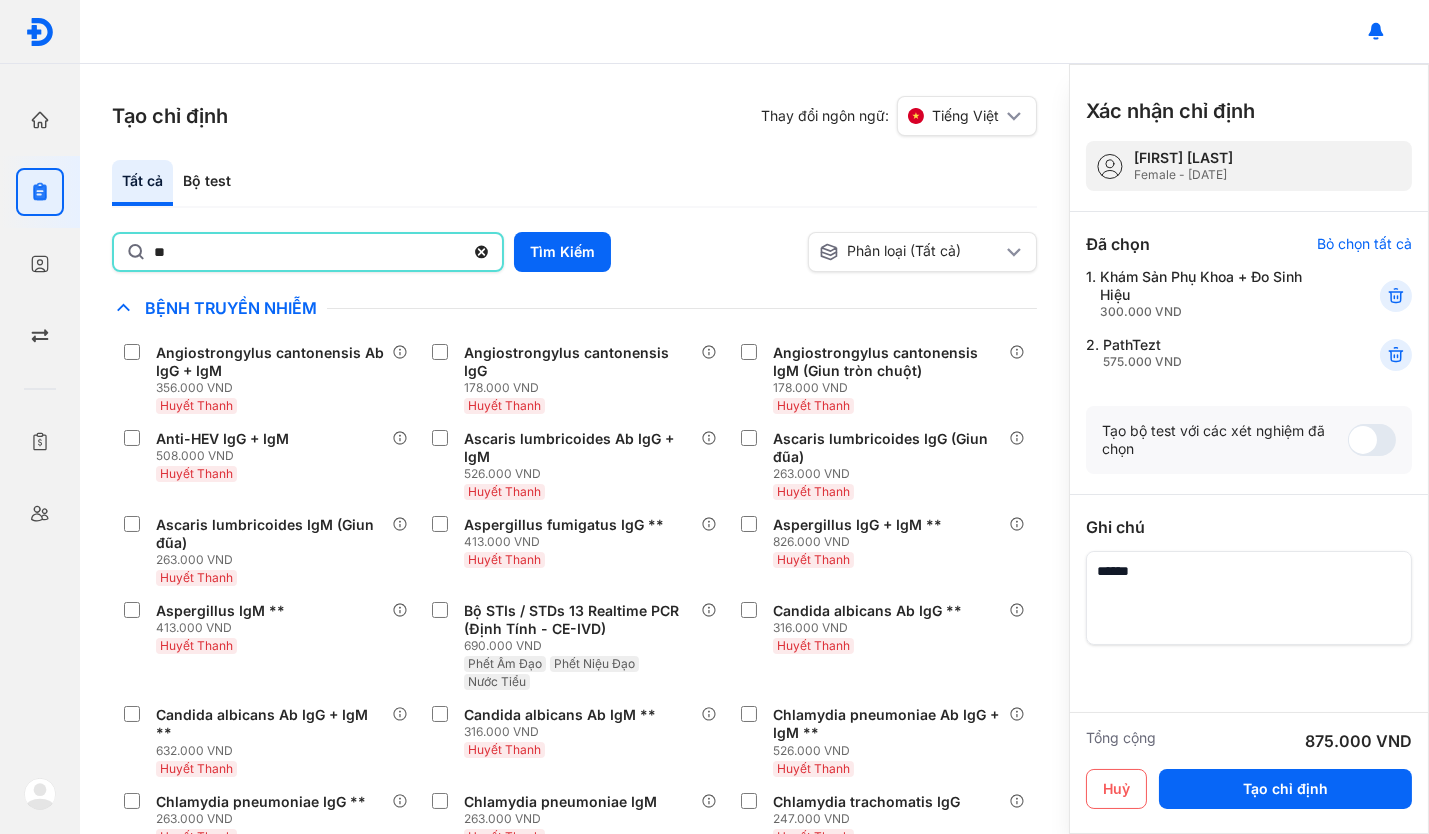 type on "***" 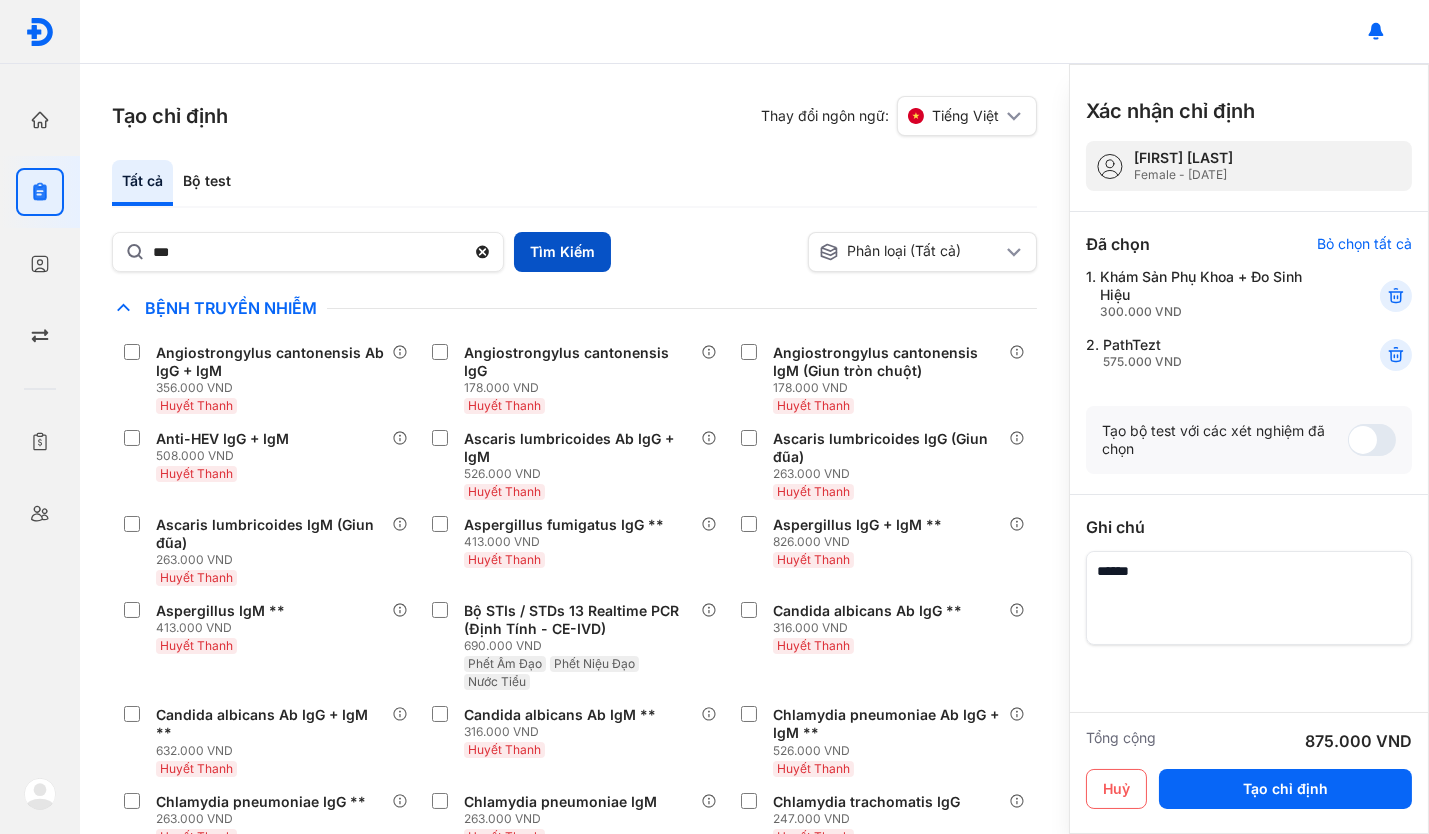 click on "Tìm Kiếm" at bounding box center [562, 252] 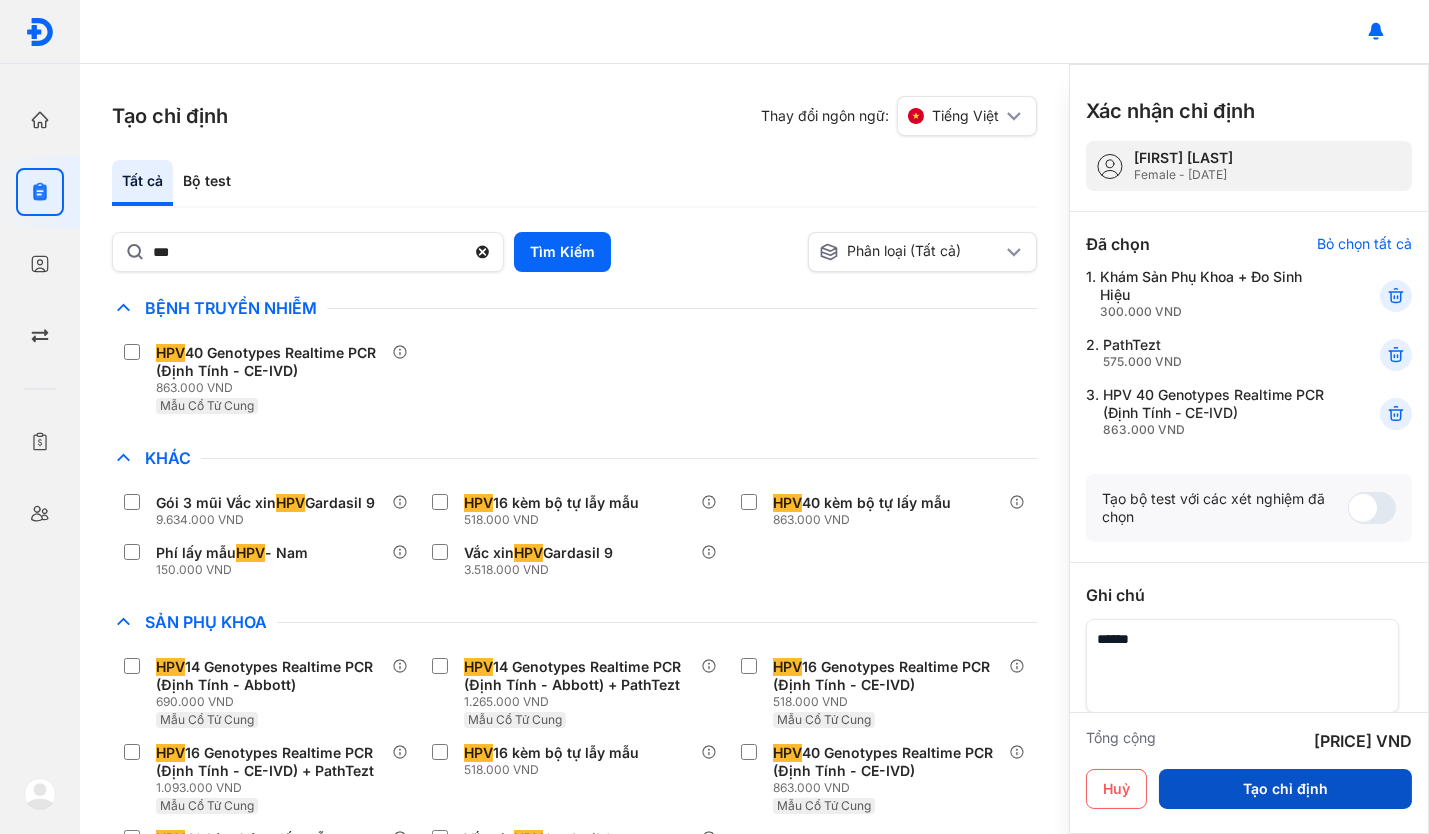click on "Tạo chỉ định" at bounding box center [1285, 789] 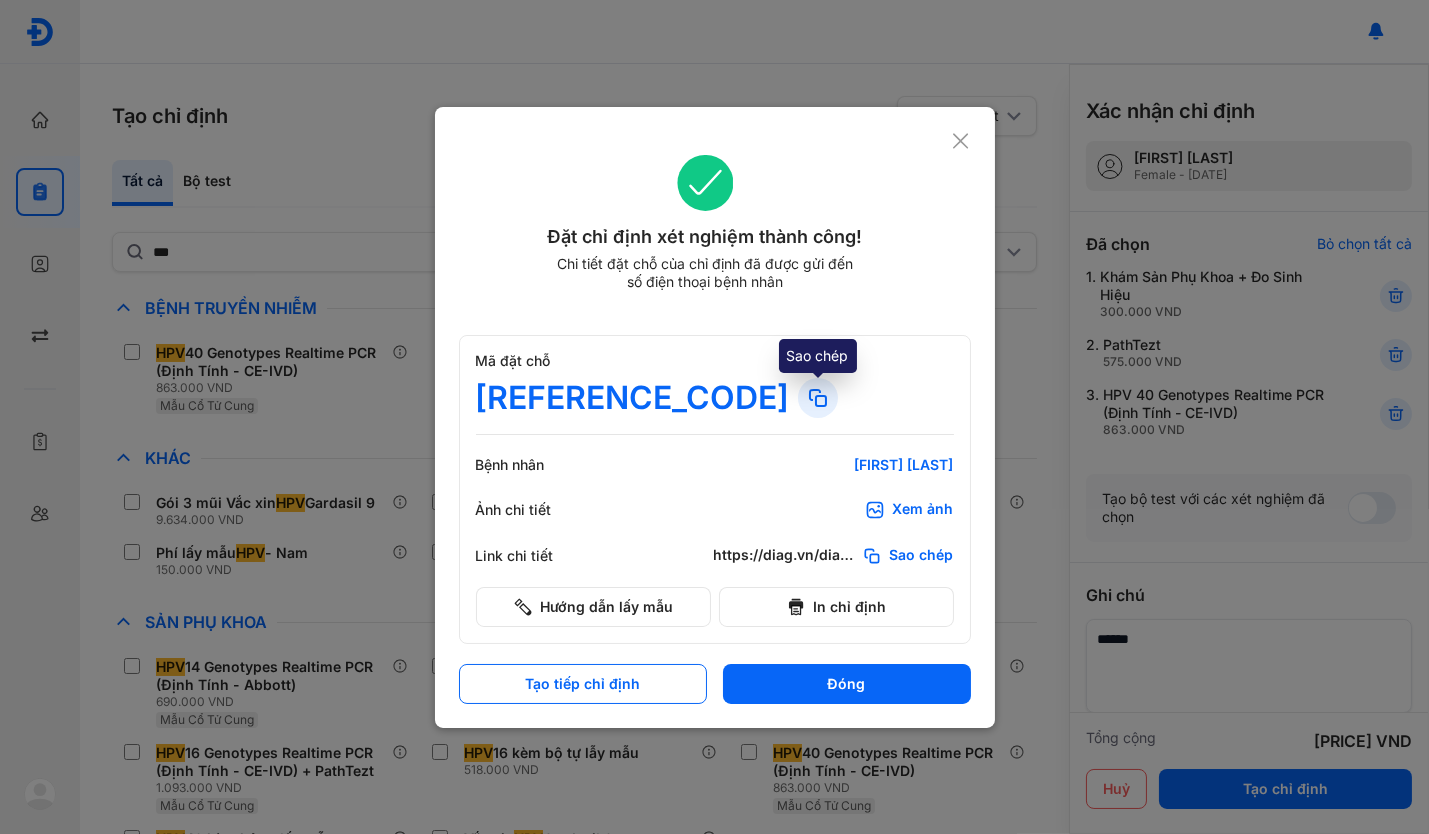 click 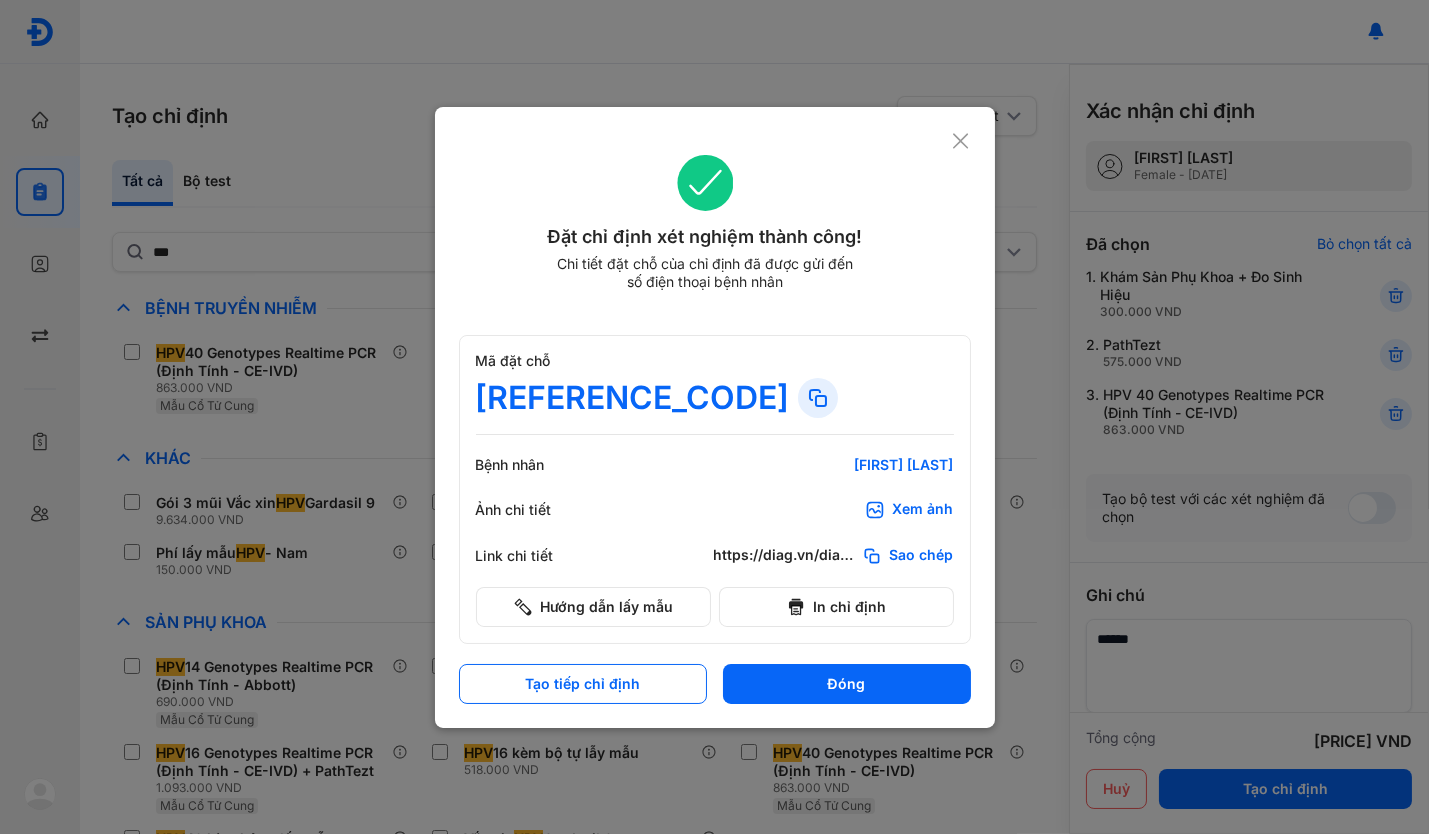 click 